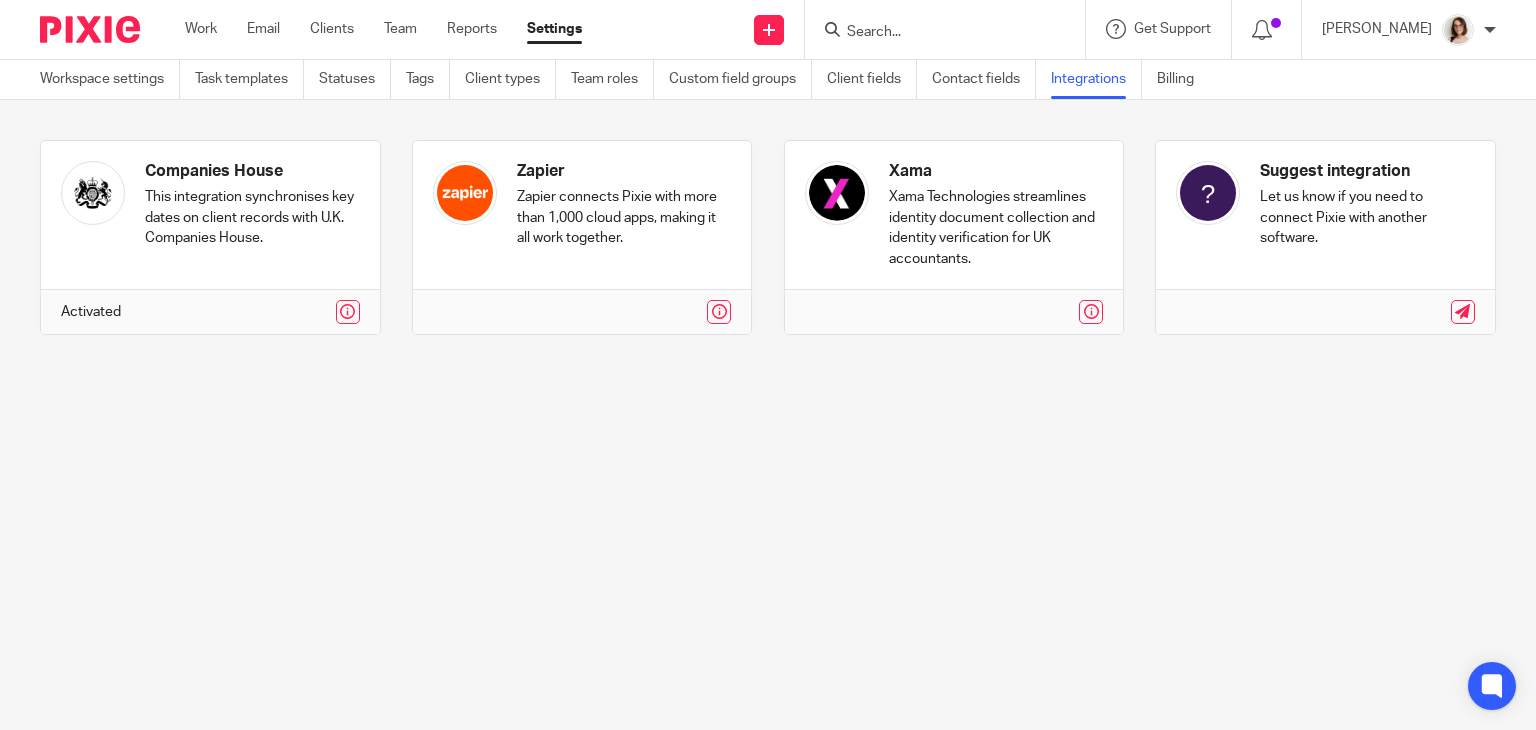 scroll, scrollTop: 0, scrollLeft: 0, axis: both 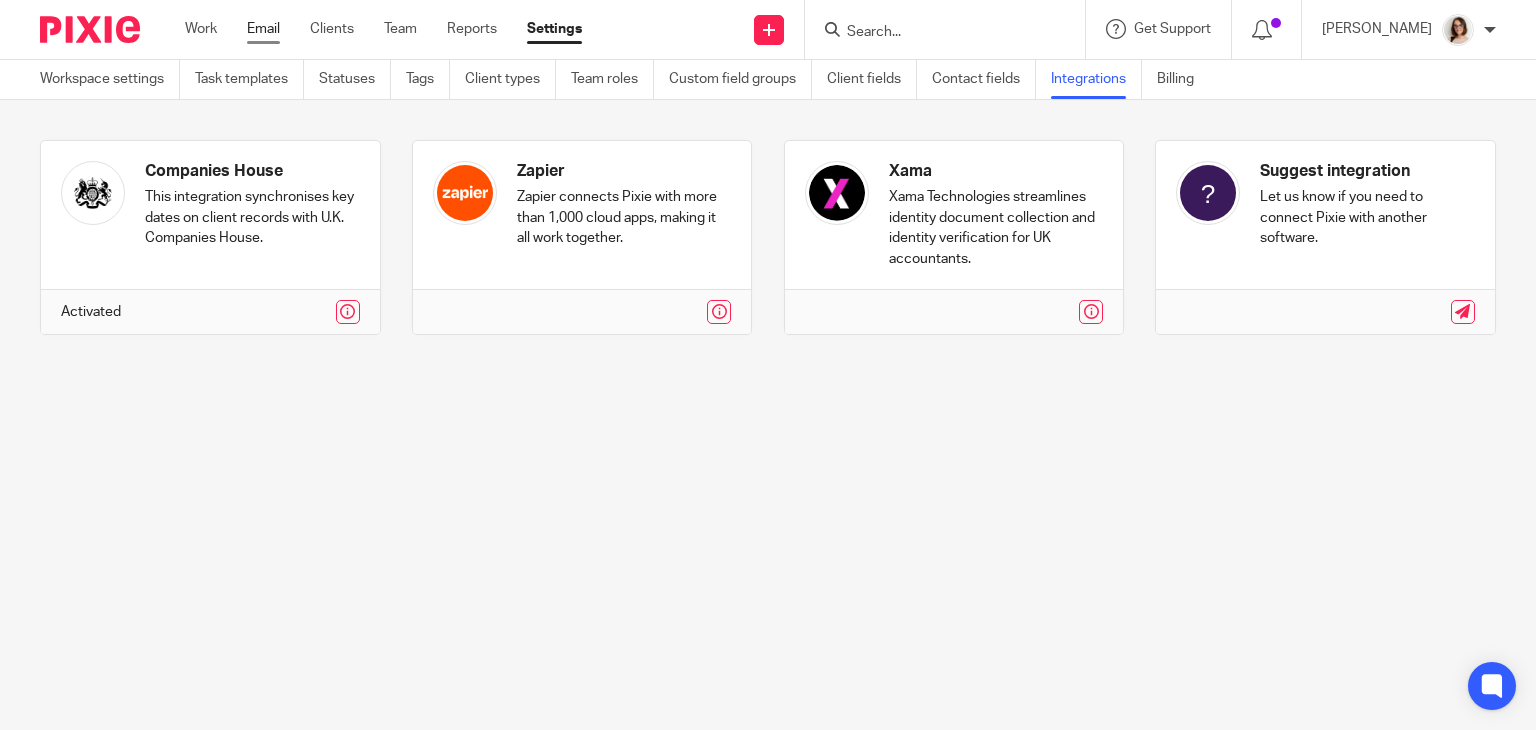 click on "Email" at bounding box center (263, 29) 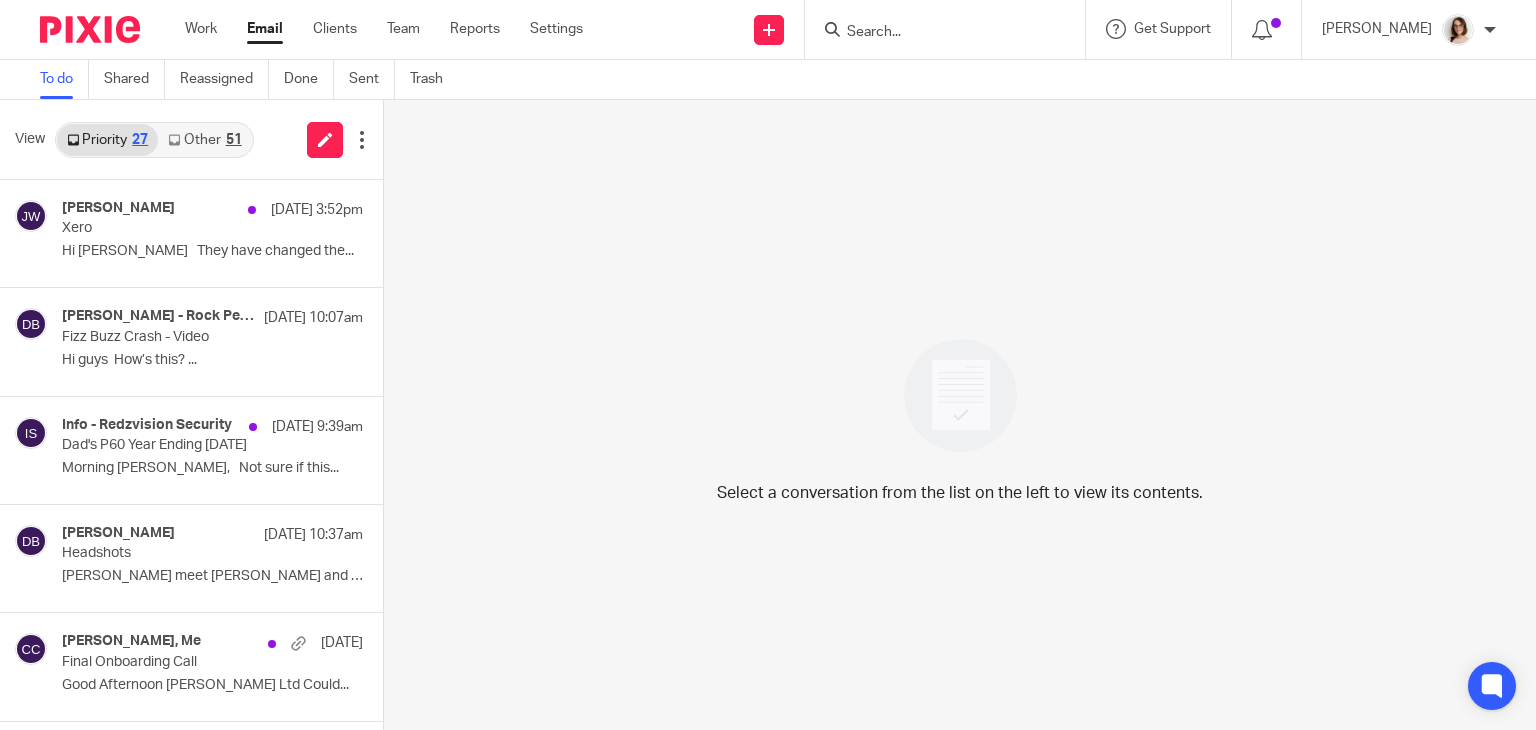 scroll, scrollTop: 0, scrollLeft: 0, axis: both 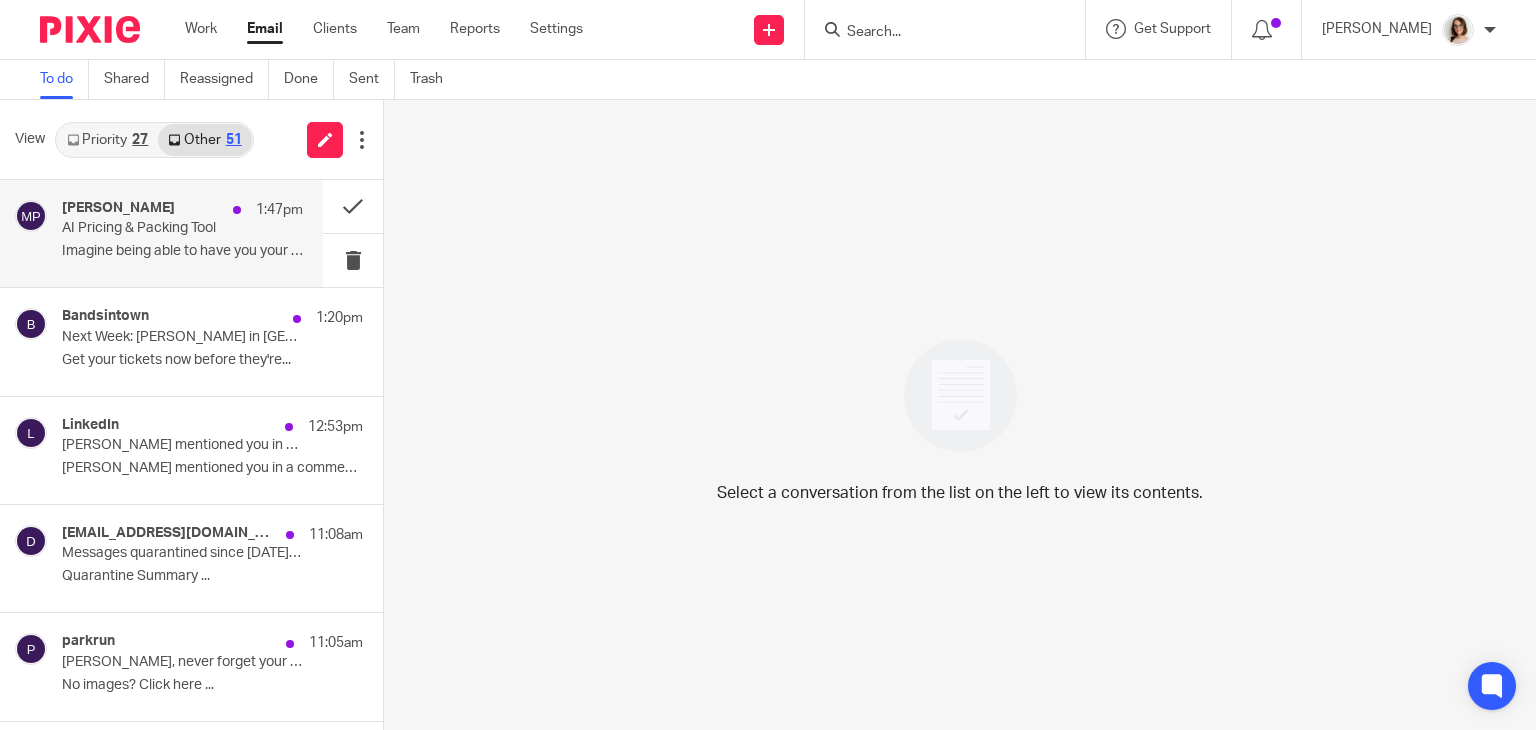 click on "Imagine being able to have you your own Pricing..." at bounding box center [182, 251] 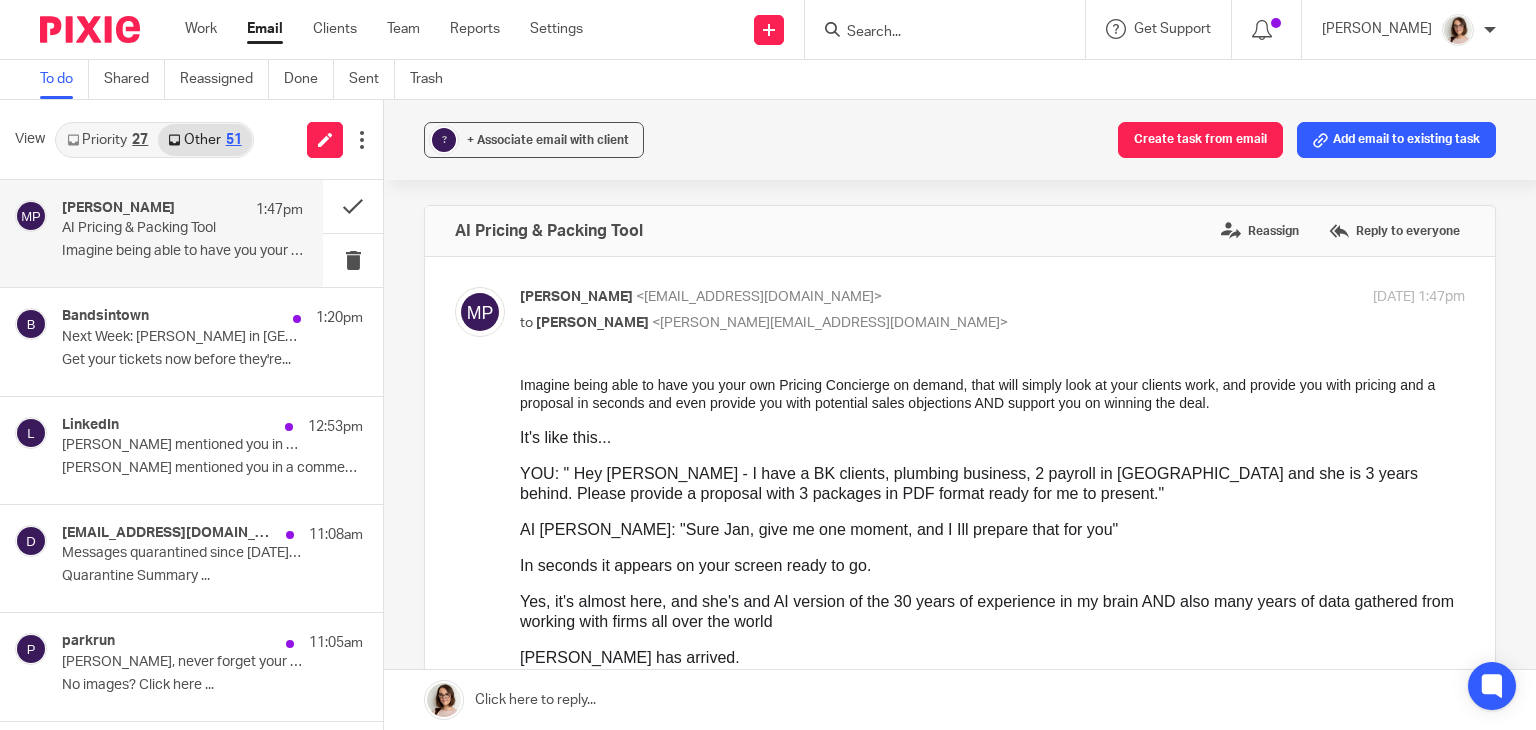 scroll, scrollTop: 0, scrollLeft: 0, axis: both 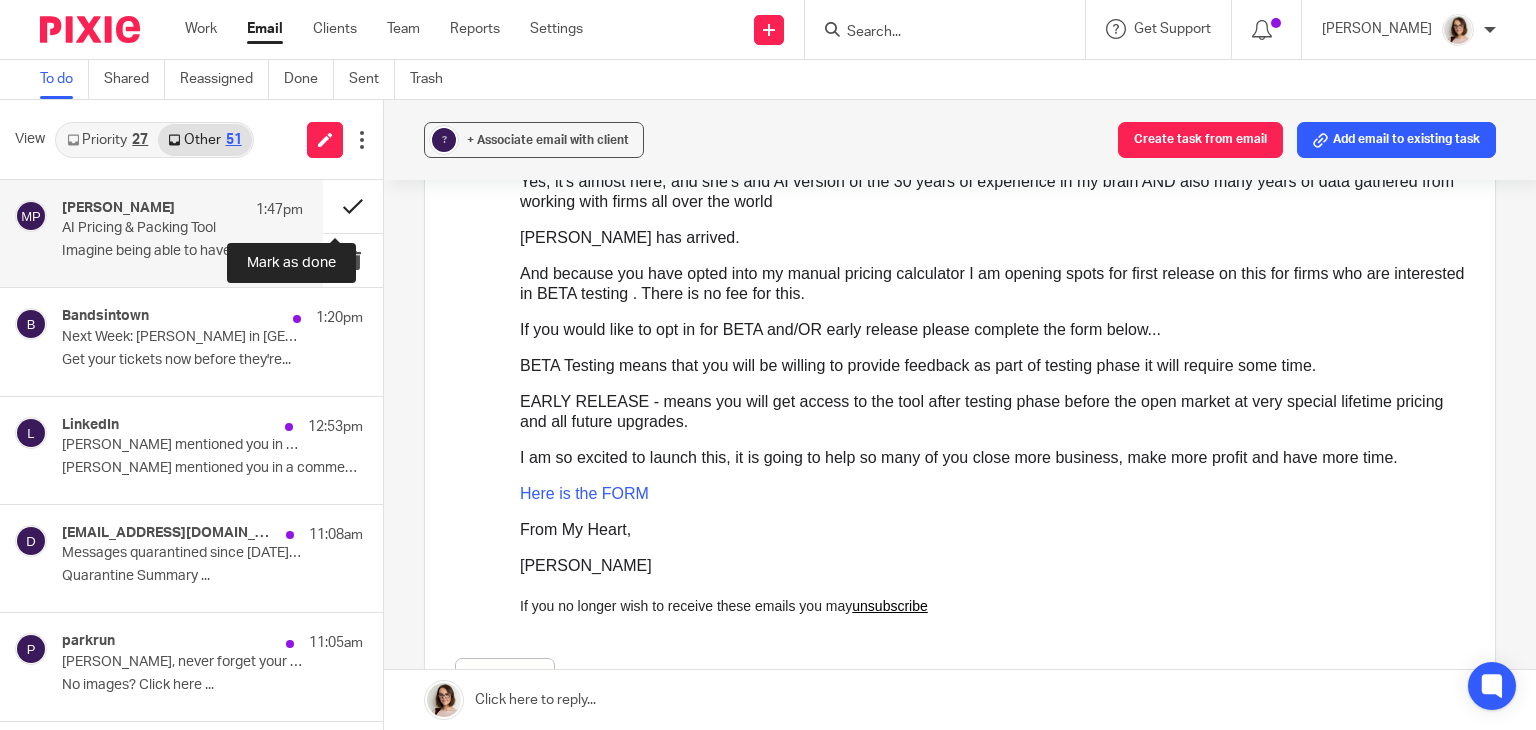 click at bounding box center (353, 206) 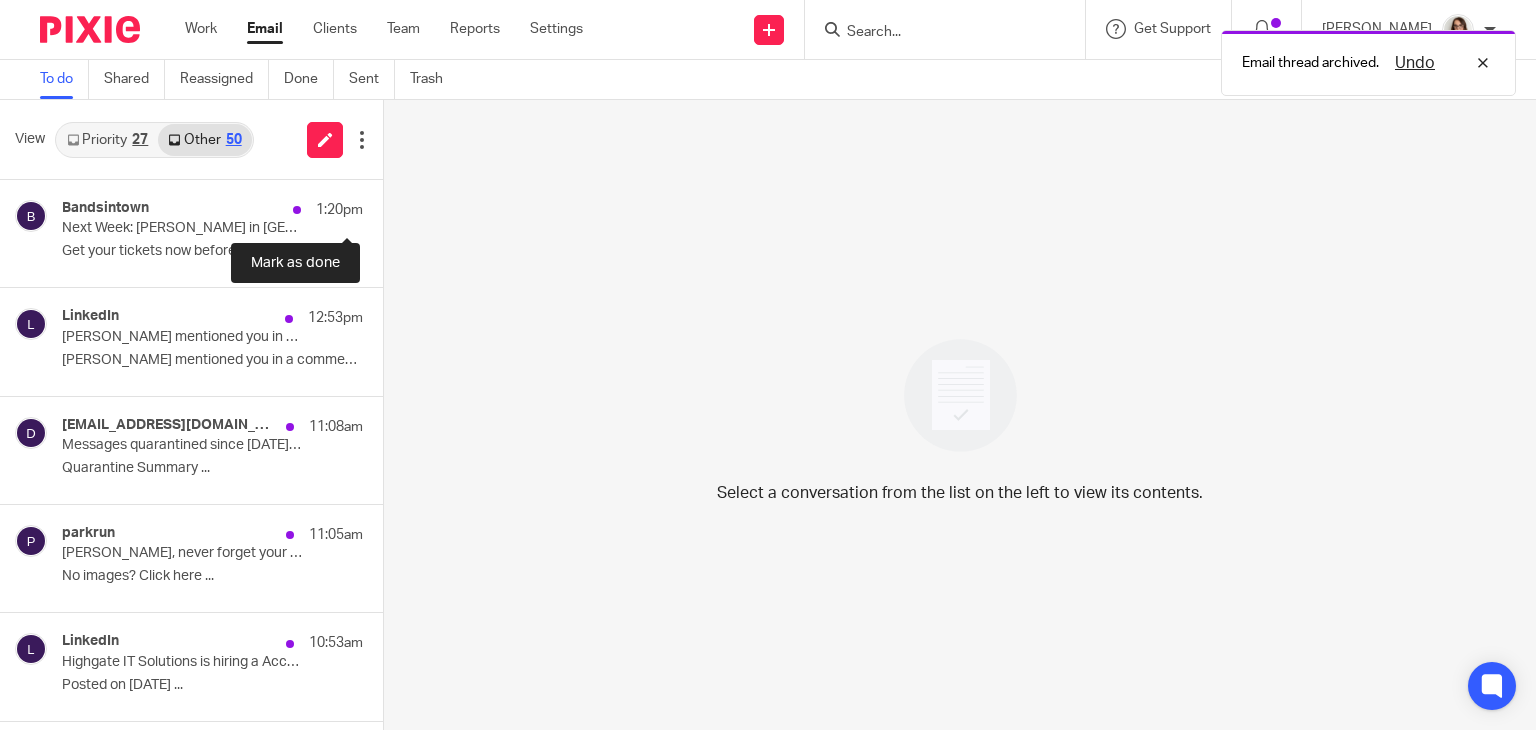 click at bounding box center (391, 206) 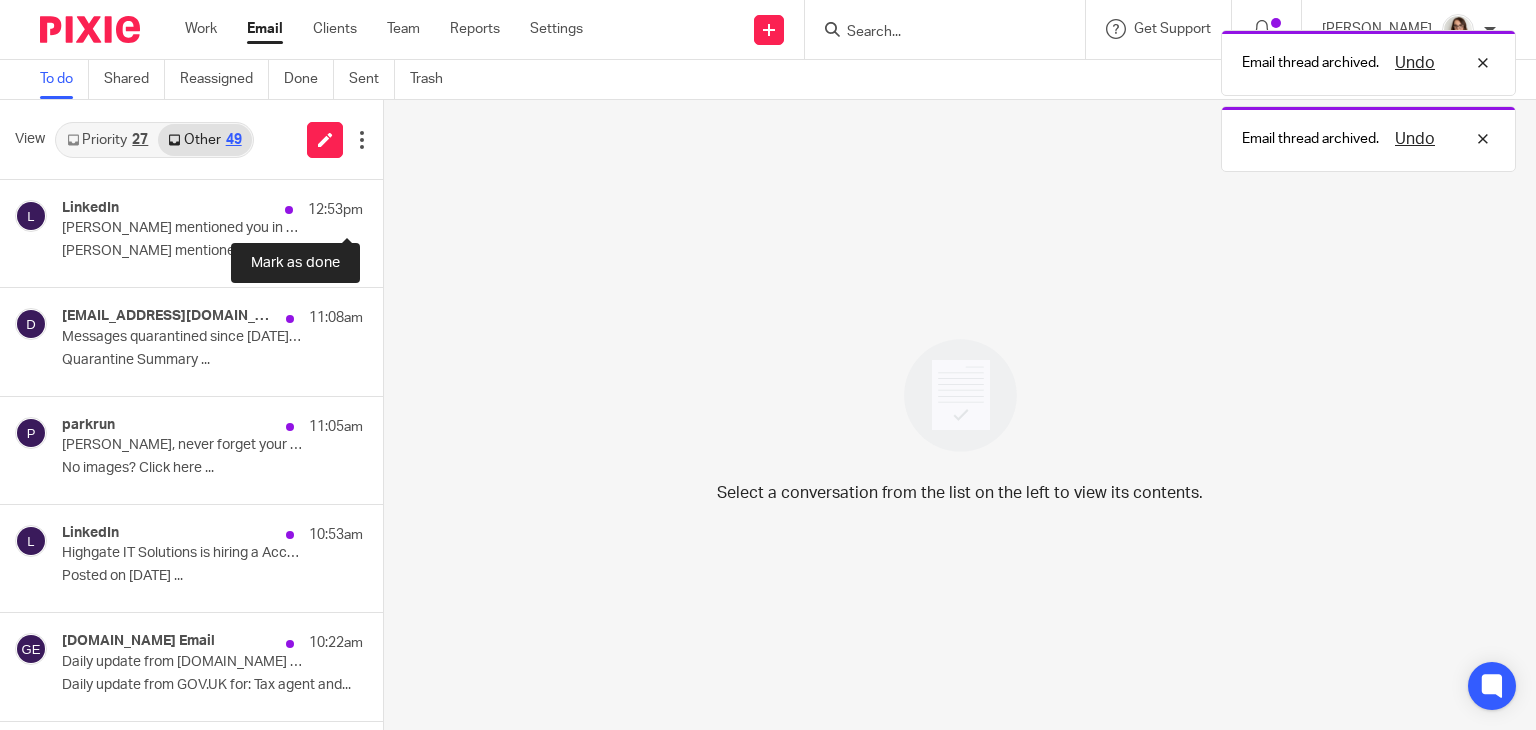 click at bounding box center [391, 206] 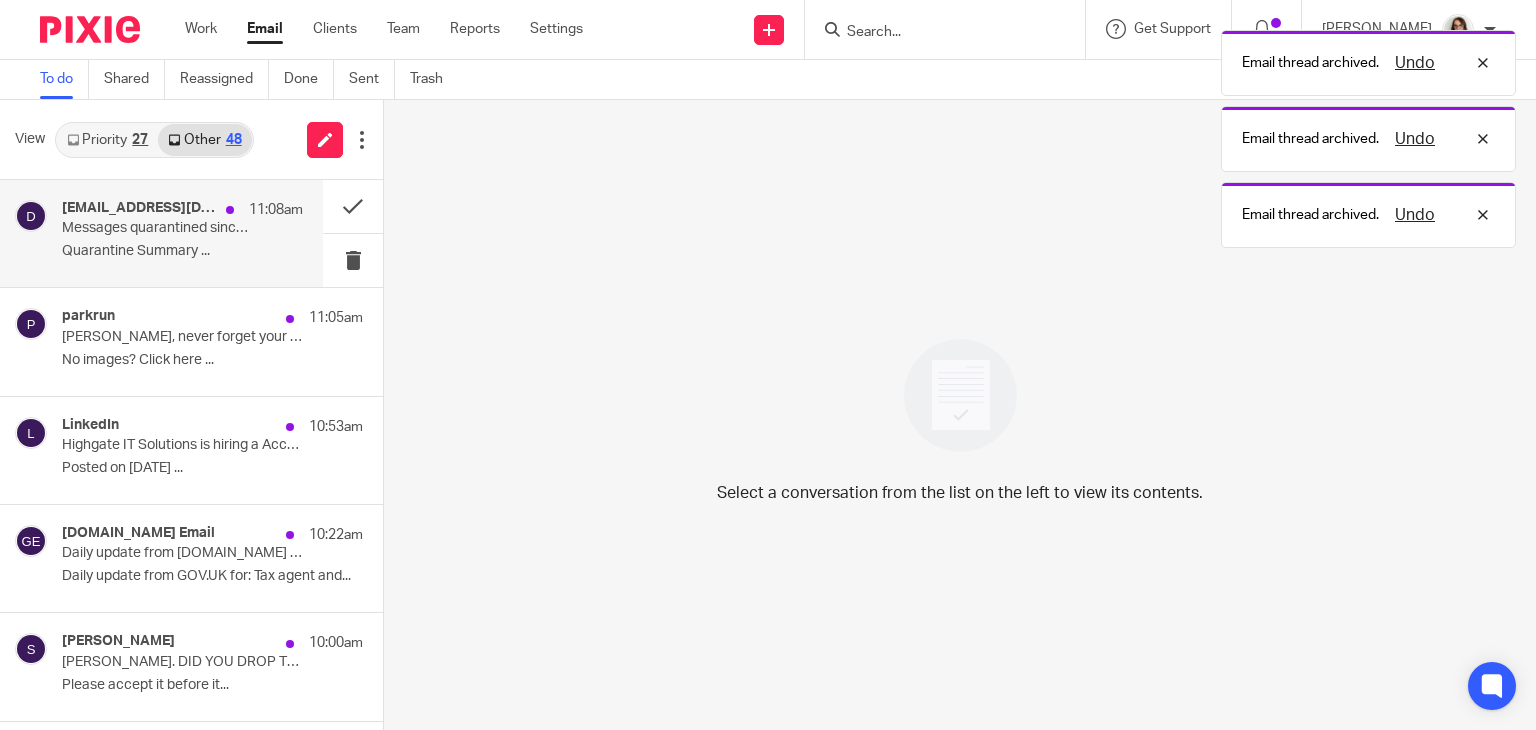click on "do-not-reply@cloud.sophos.com
11:08am   Messages quarantined since Jul 12, 2025 06:00 AM for caroline@carterclear.co.uk   Quarantine Summary       ..." at bounding box center [182, 233] 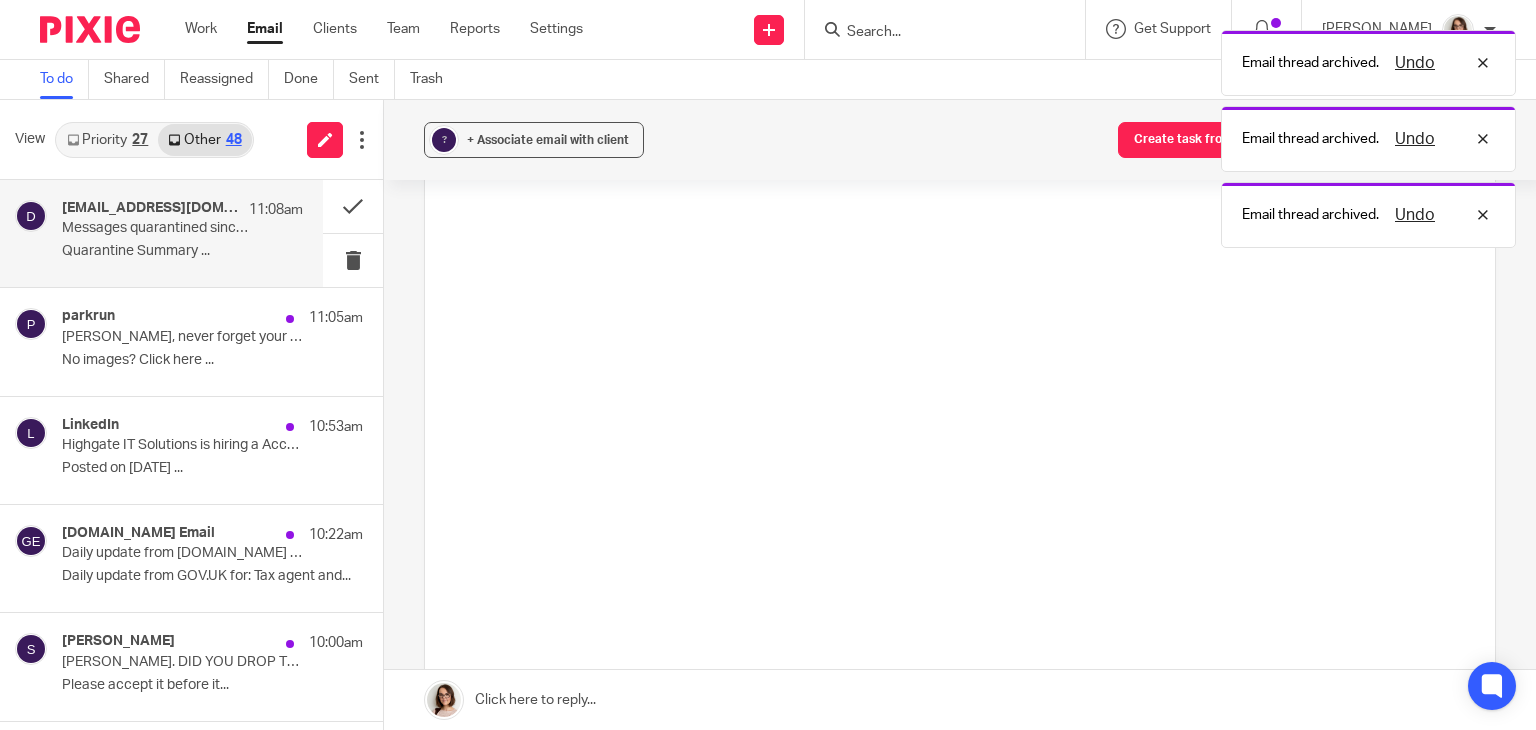 scroll, scrollTop: 0, scrollLeft: 0, axis: both 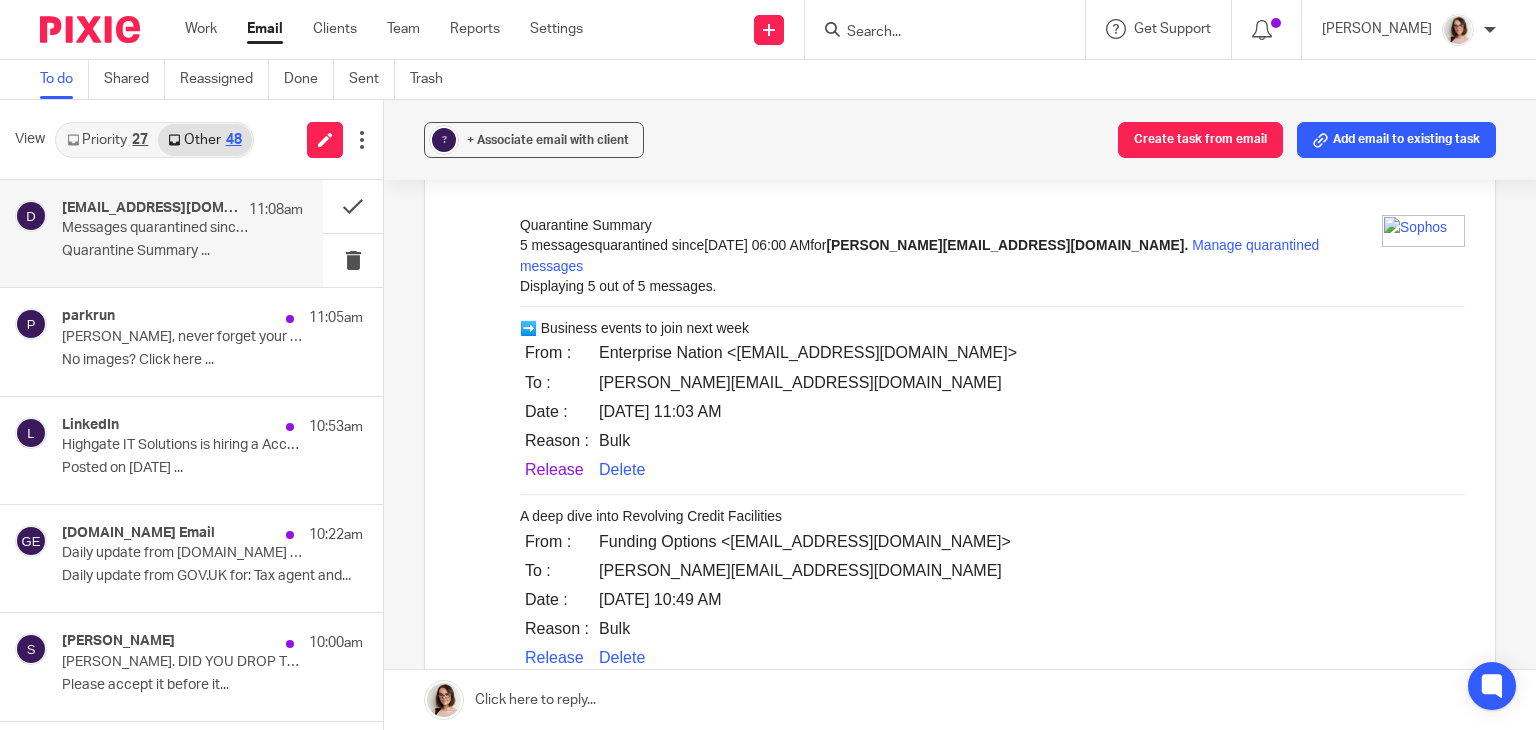 click on "Release" at bounding box center [554, 469] 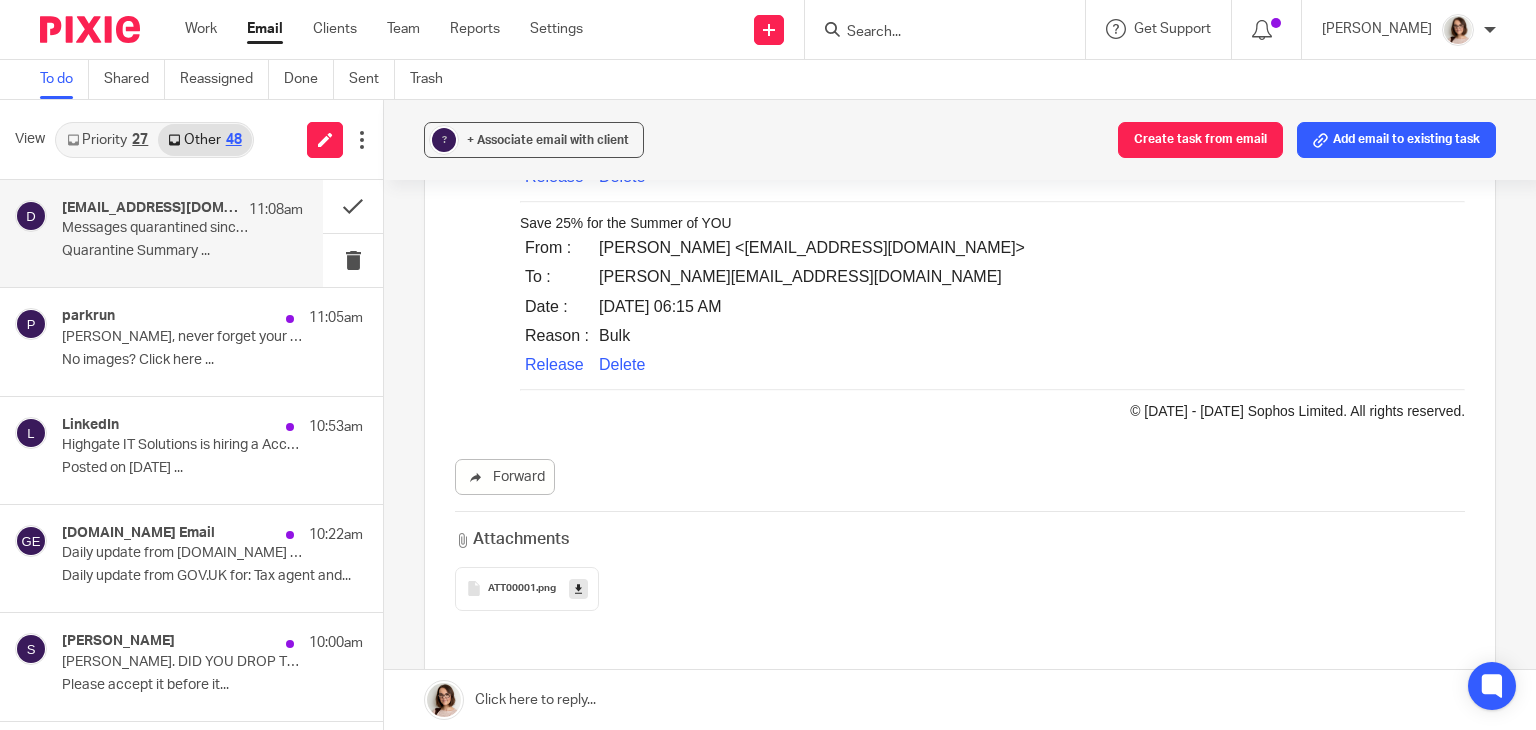 scroll, scrollTop: 1023, scrollLeft: 0, axis: vertical 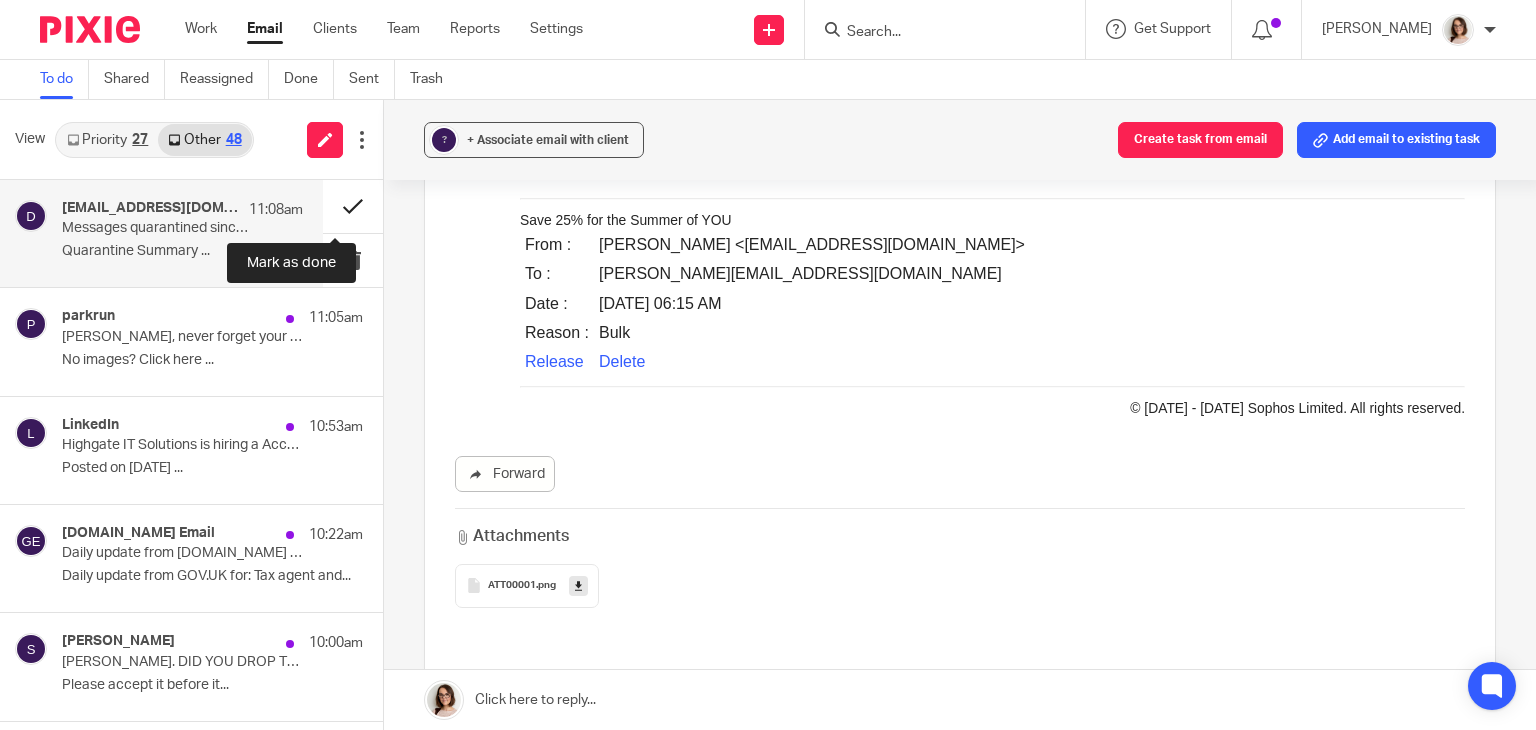 click at bounding box center [353, 206] 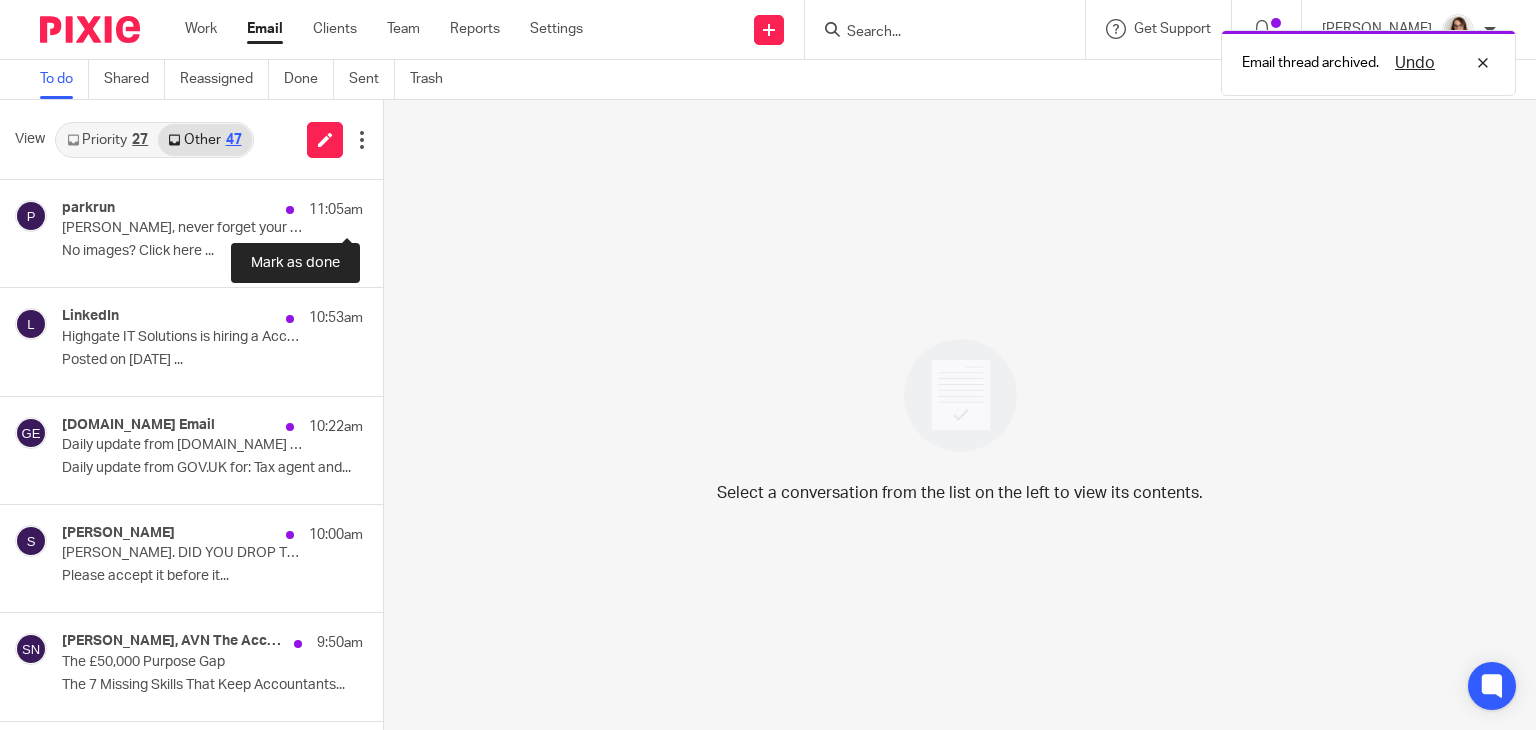click at bounding box center [391, 206] 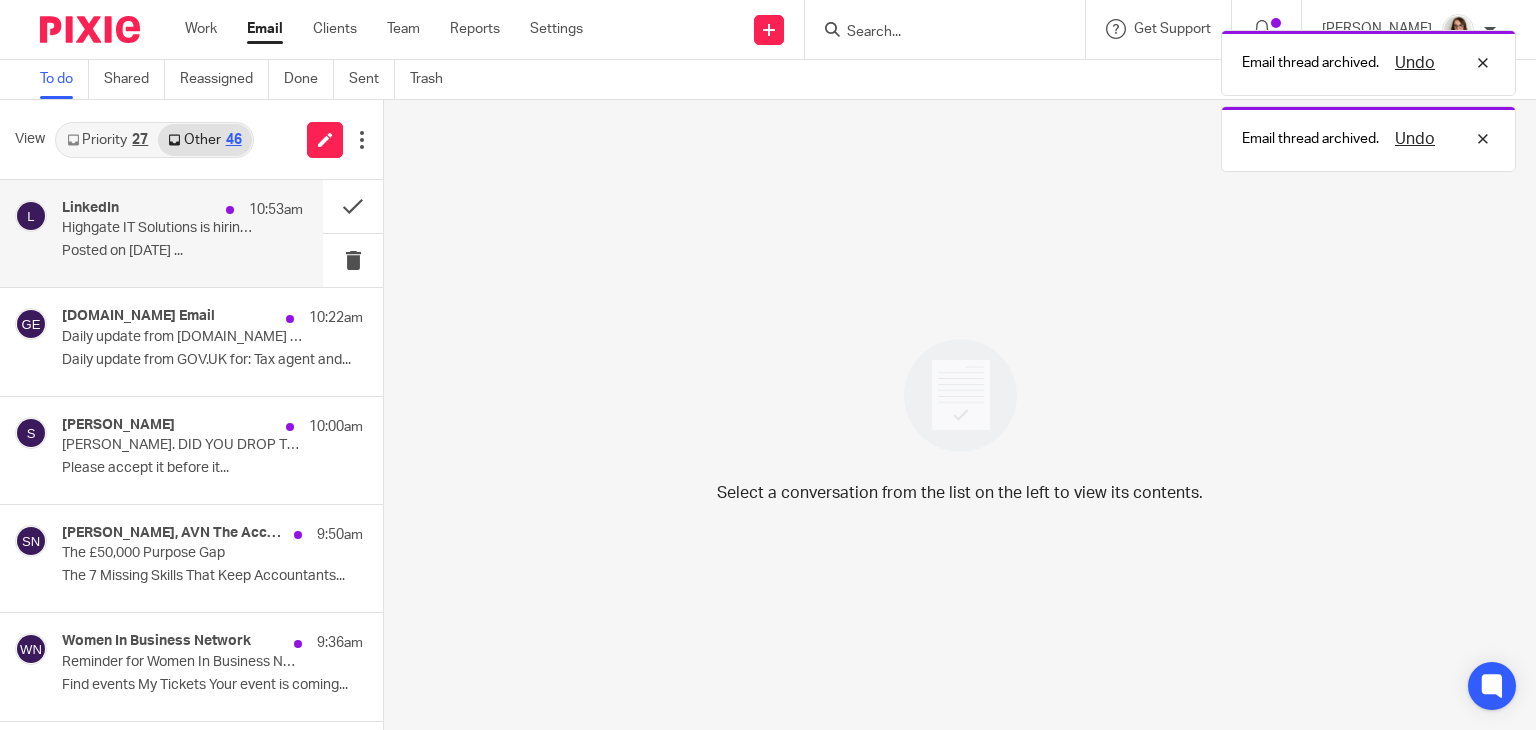 click on "Posted on 7/11/2025  ..." at bounding box center [182, 251] 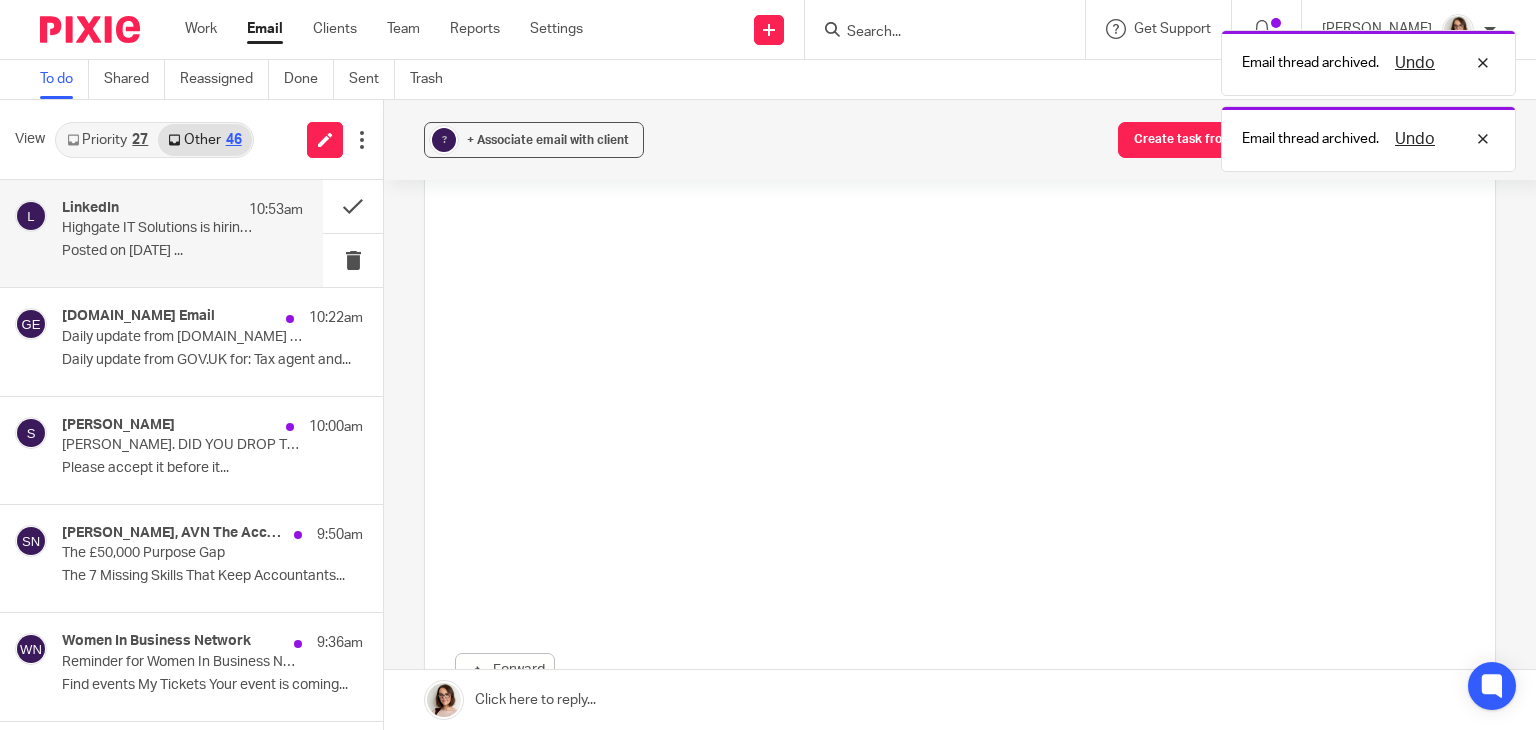 scroll, scrollTop: 0, scrollLeft: 0, axis: both 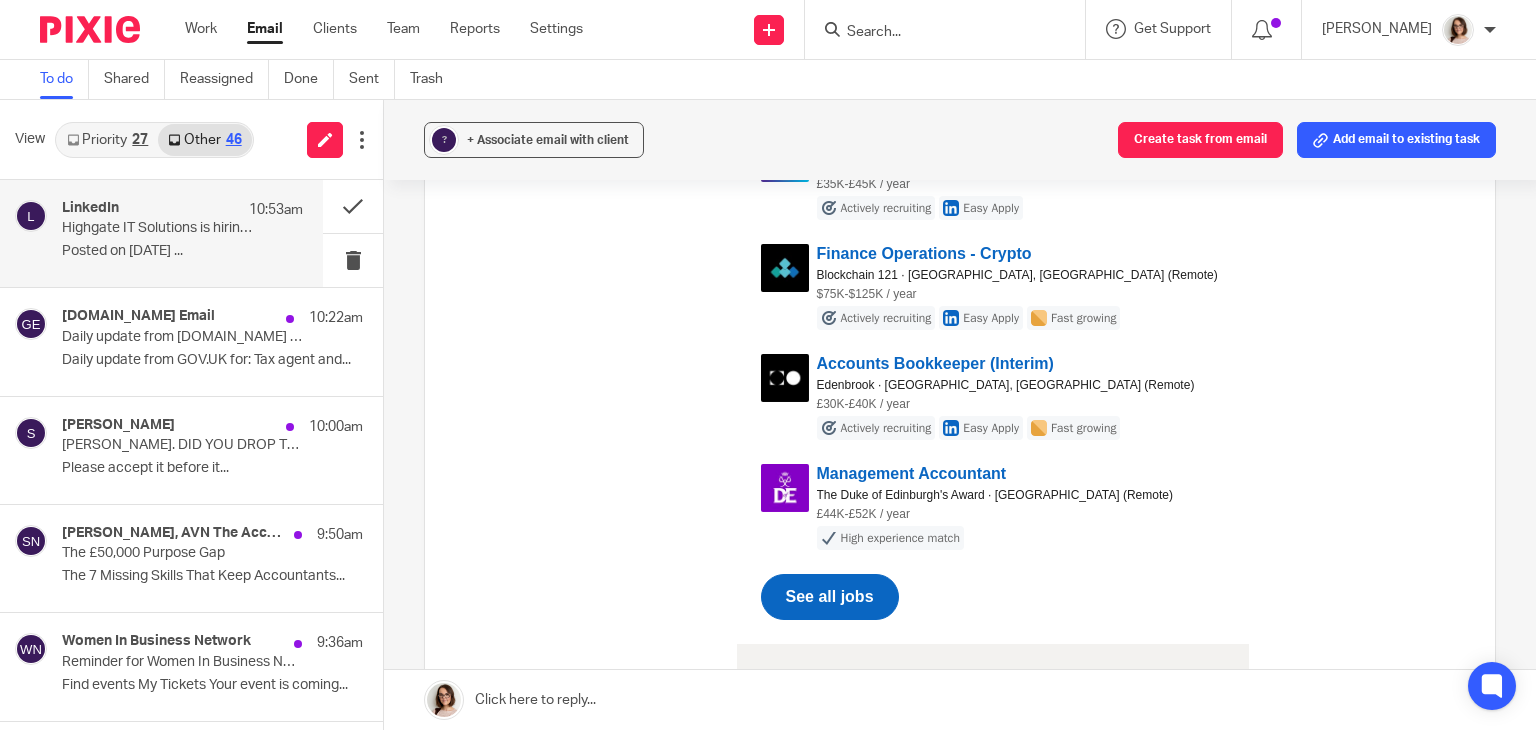 click on "See all jobs" at bounding box center (830, 597) 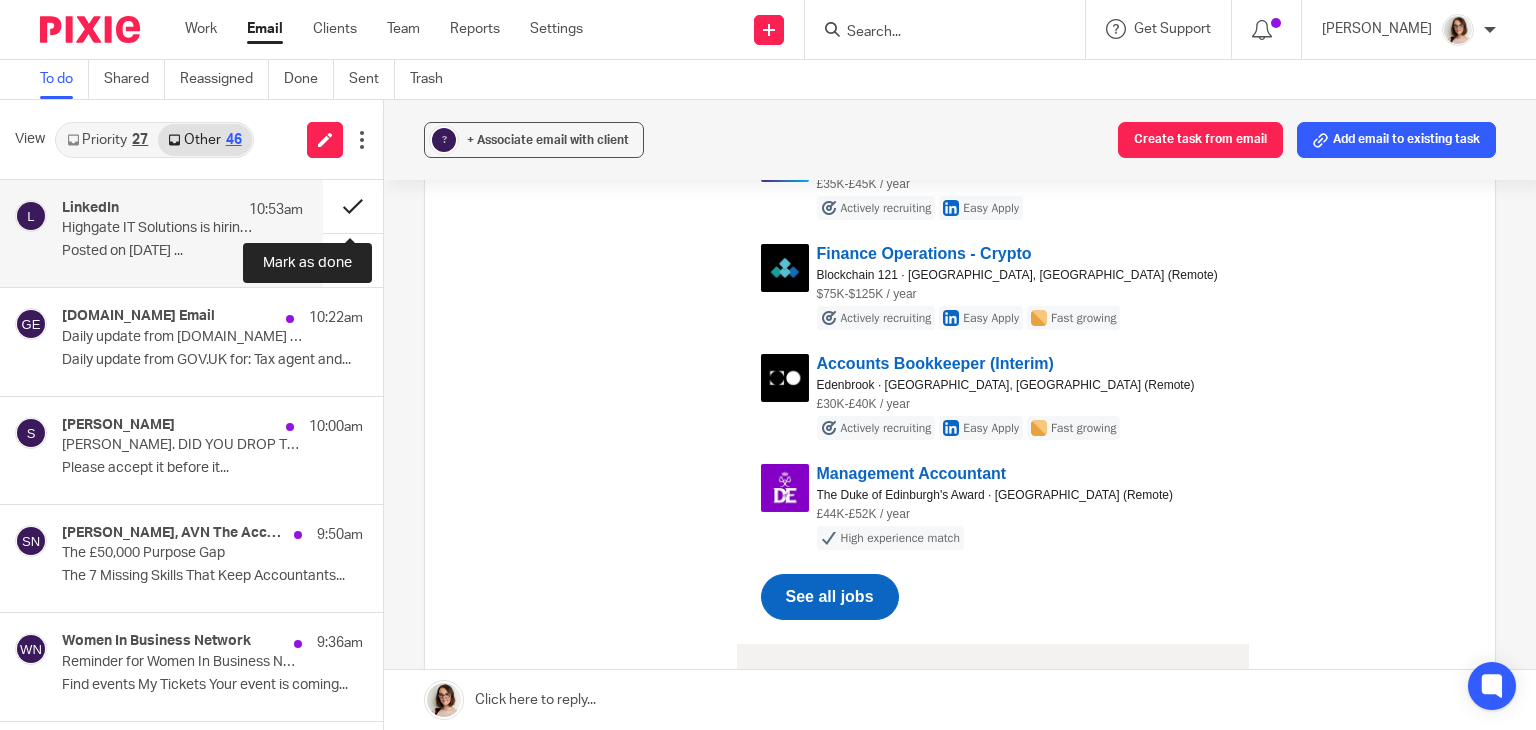 click at bounding box center (353, 206) 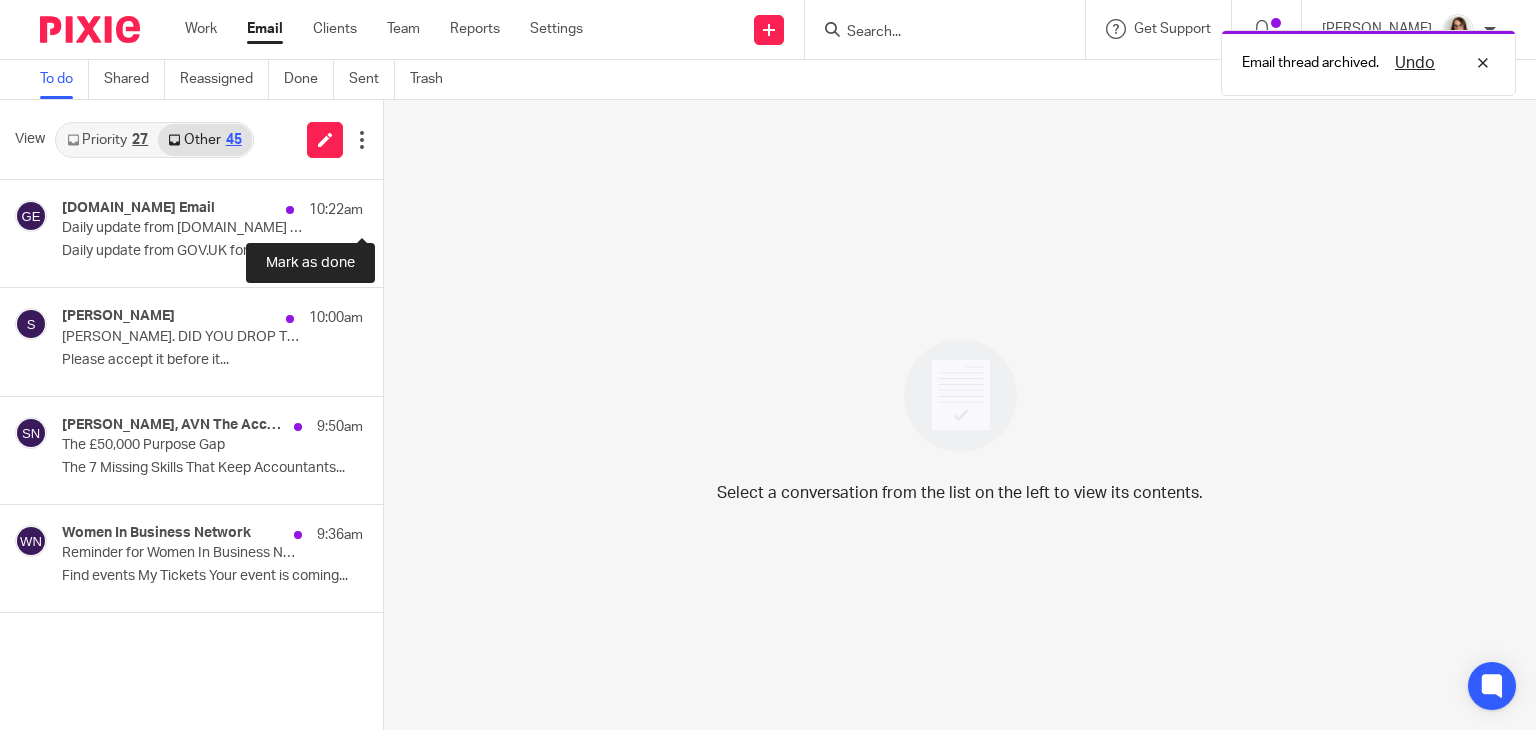 click at bounding box center (391, 206) 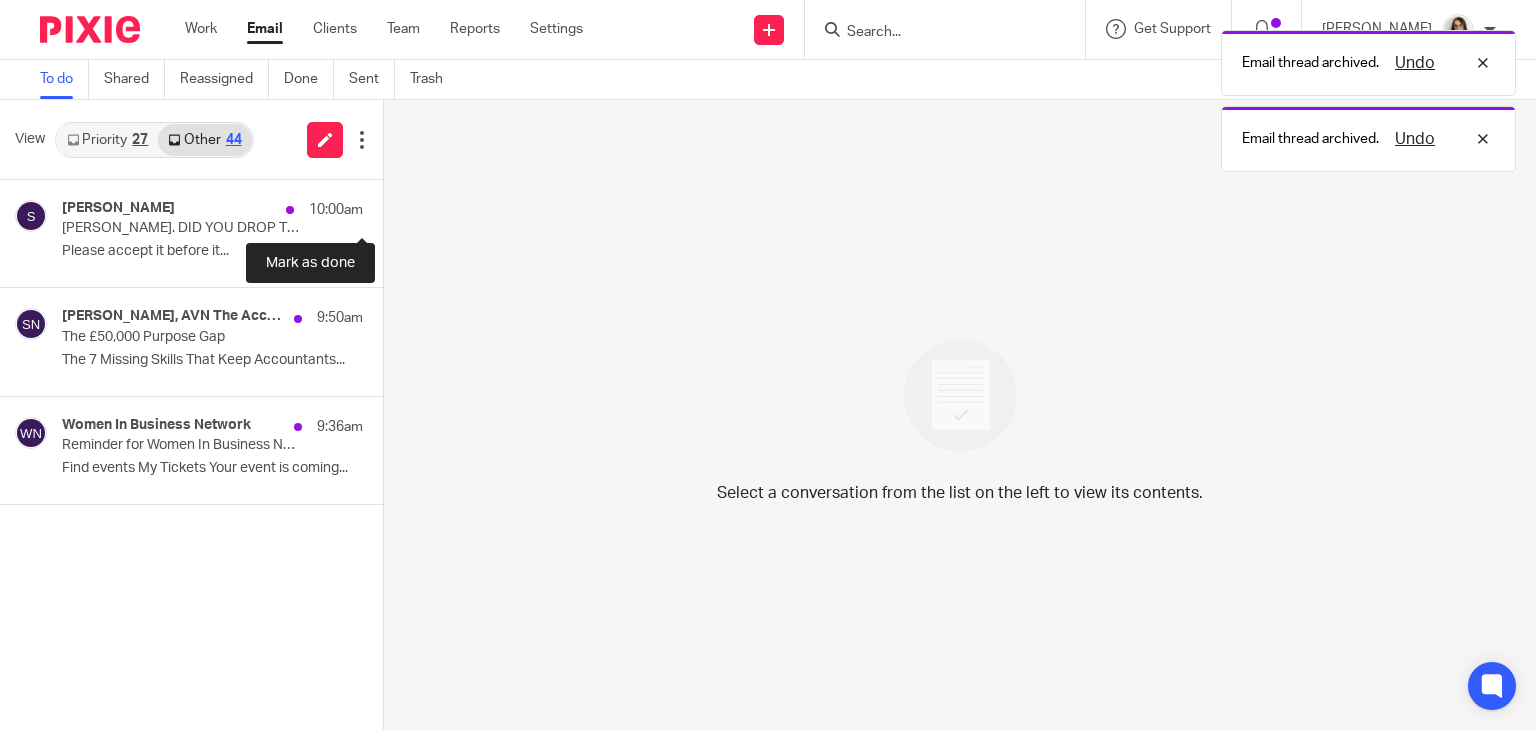 click at bounding box center [391, 206] 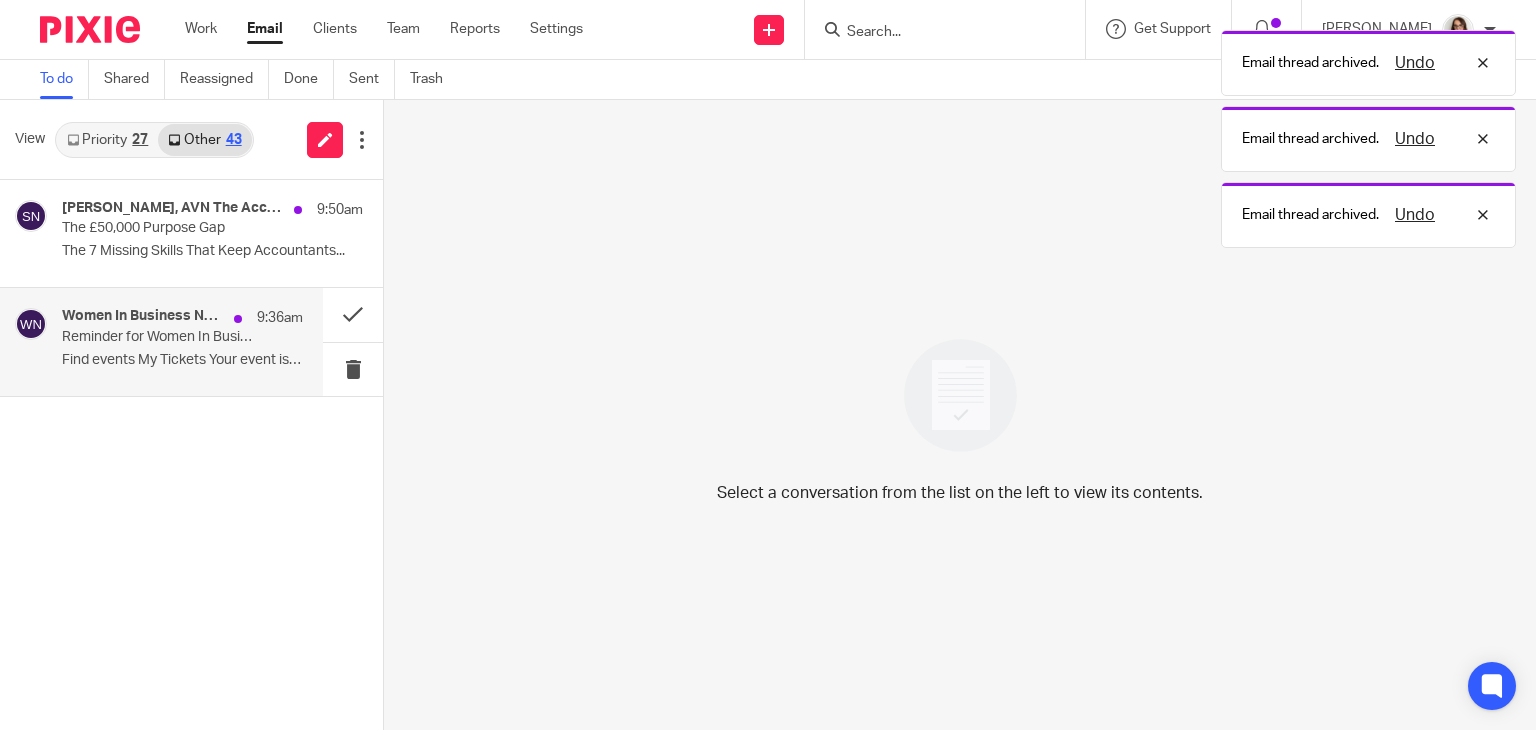 click on "Reminder for Women In Business Network (WIBN) National Online Networking Group Austen" at bounding box center (158, 337) 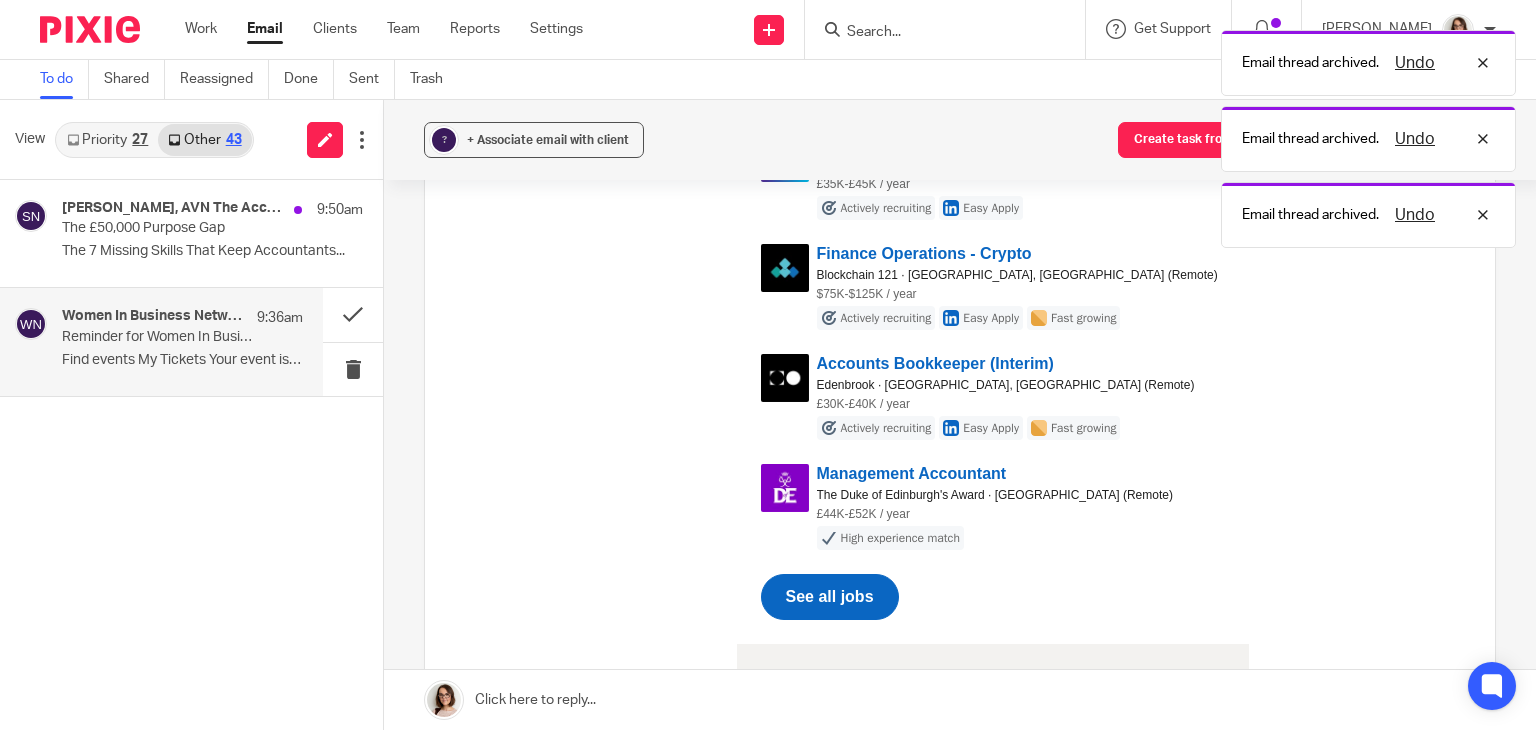 scroll, scrollTop: 0, scrollLeft: 0, axis: both 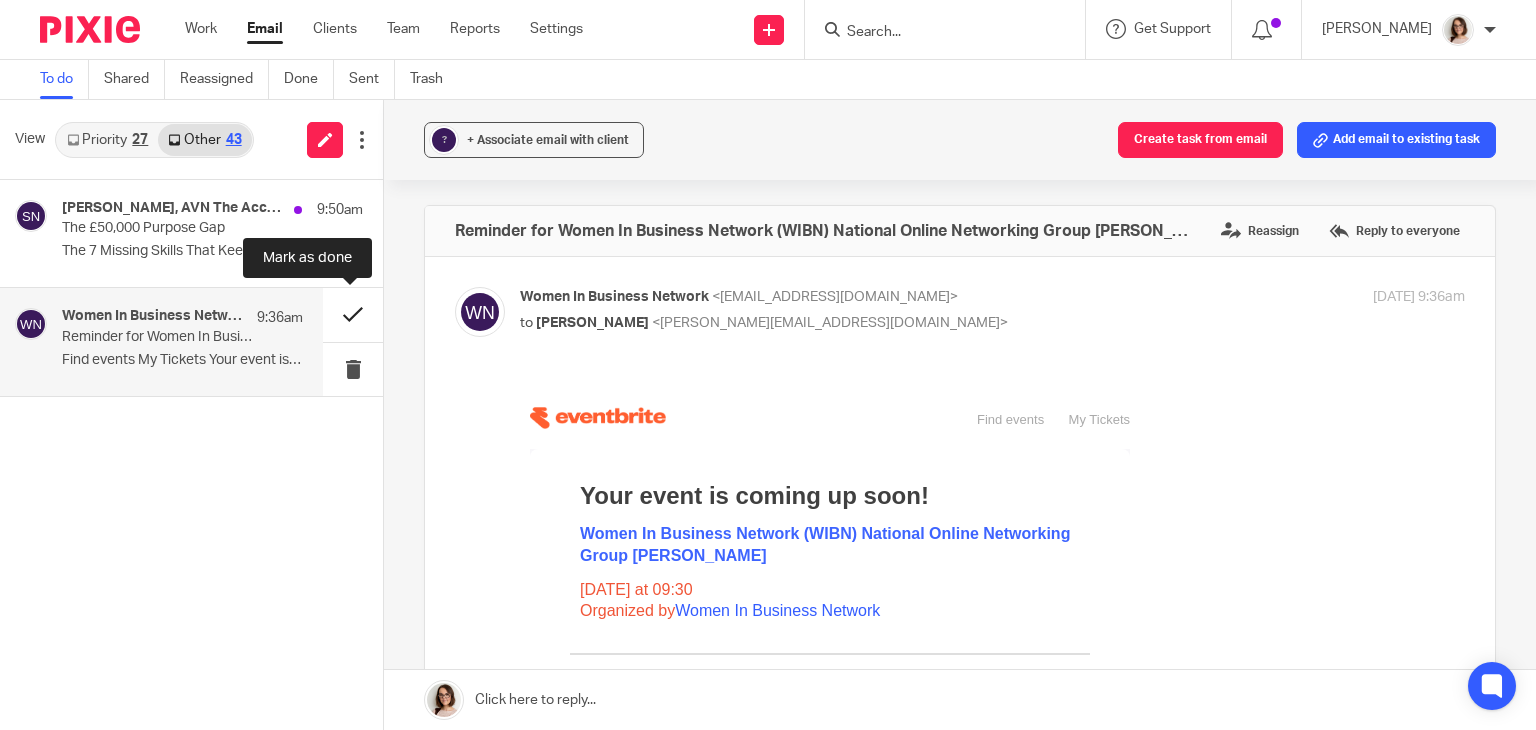 click at bounding box center [353, 314] 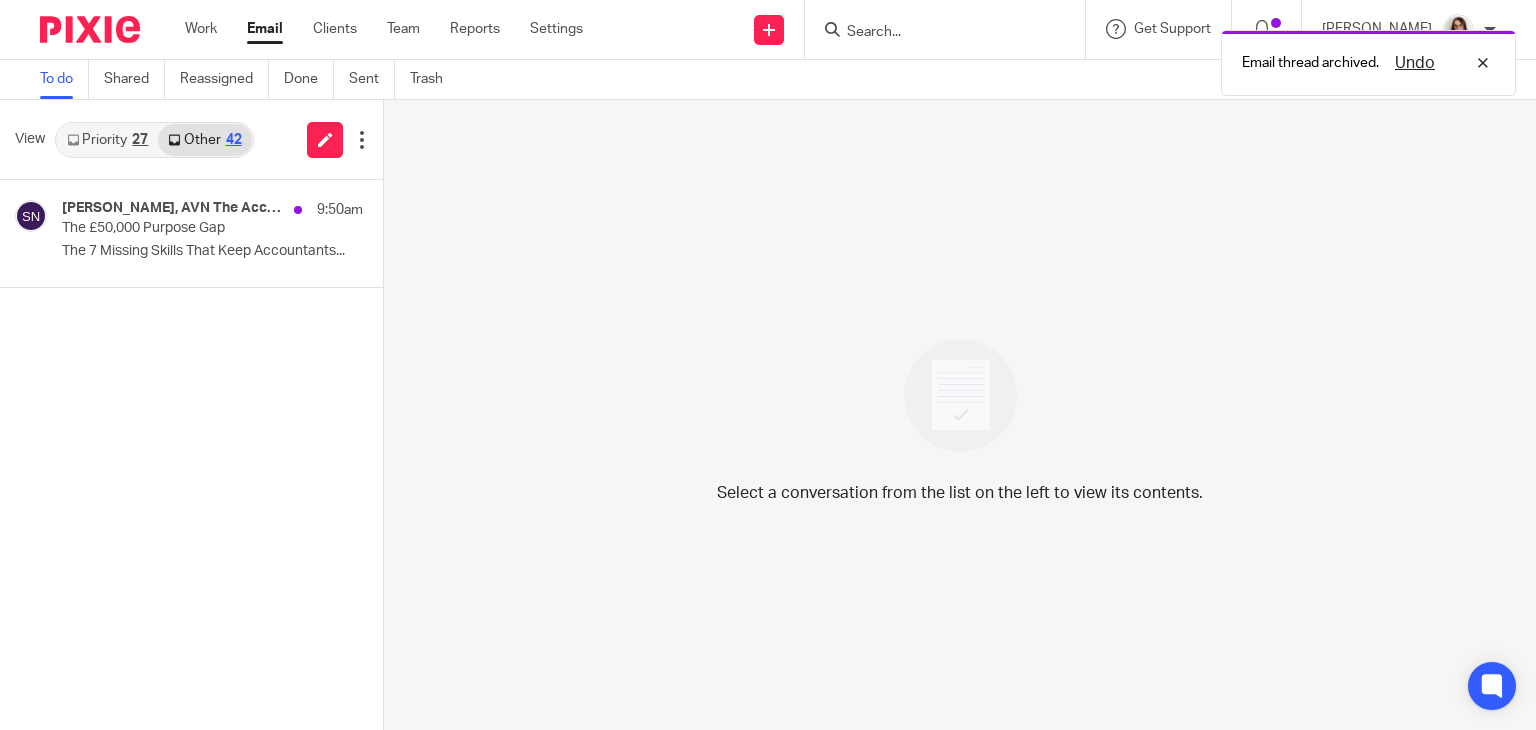 click on "Email" at bounding box center [265, 29] 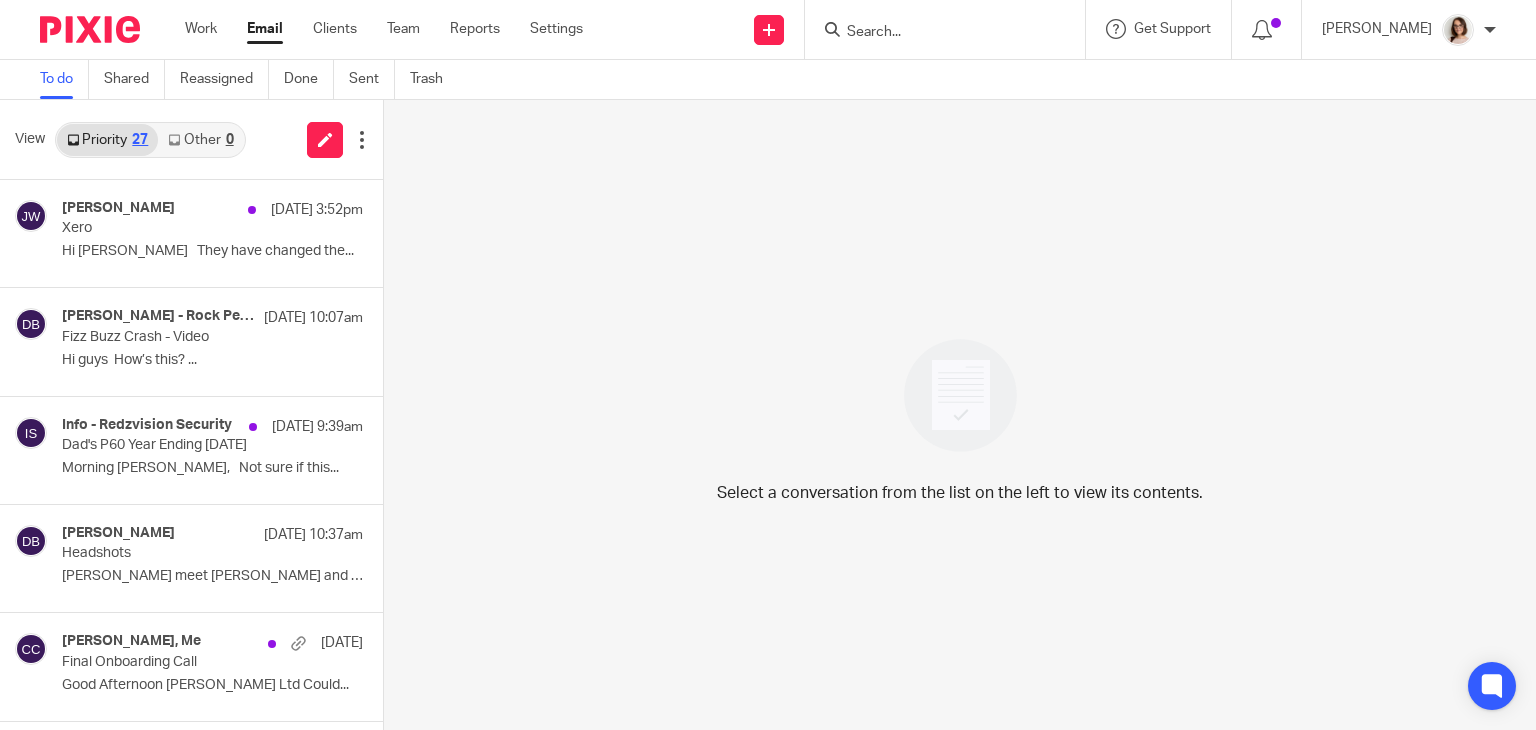 scroll, scrollTop: 0, scrollLeft: 0, axis: both 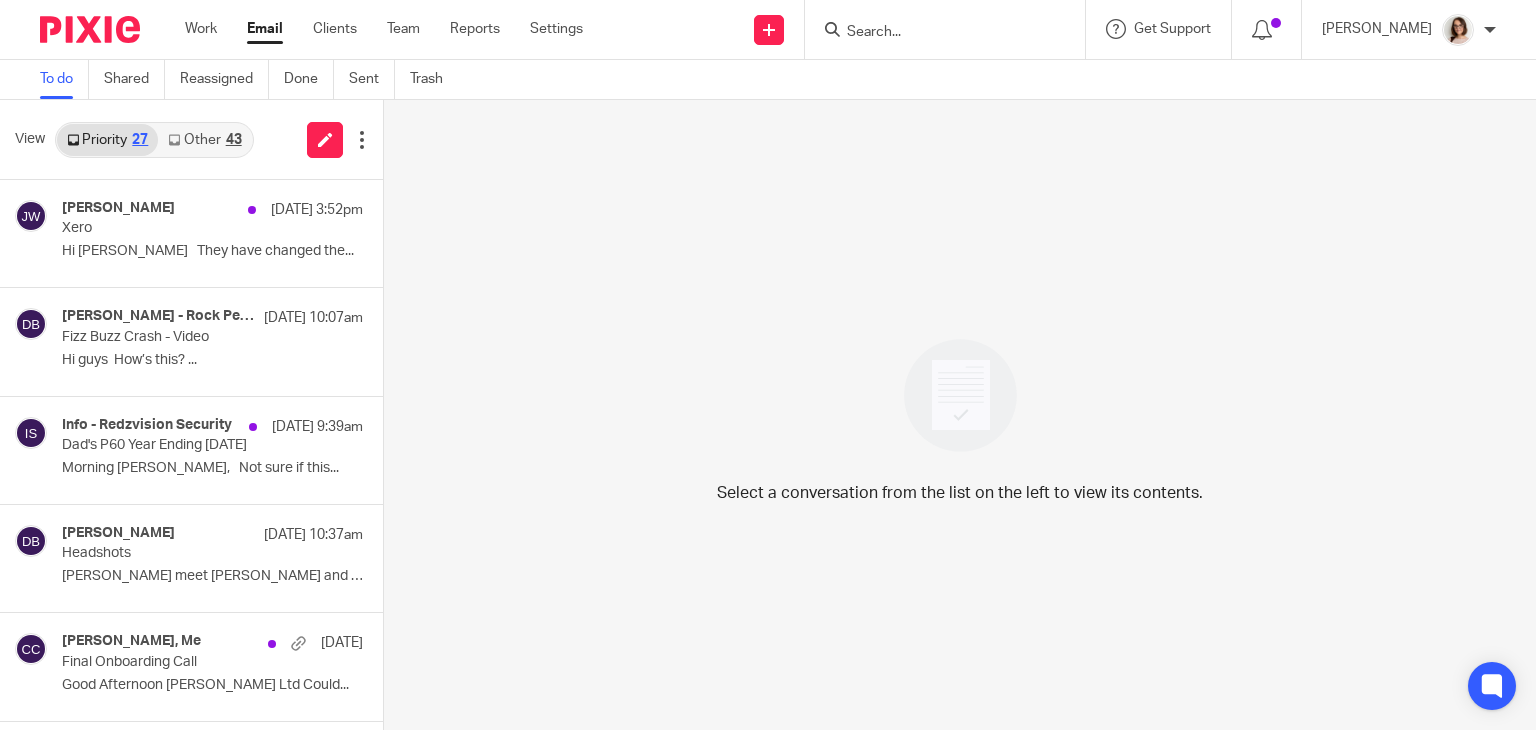 click on "Other
43" at bounding box center (204, 140) 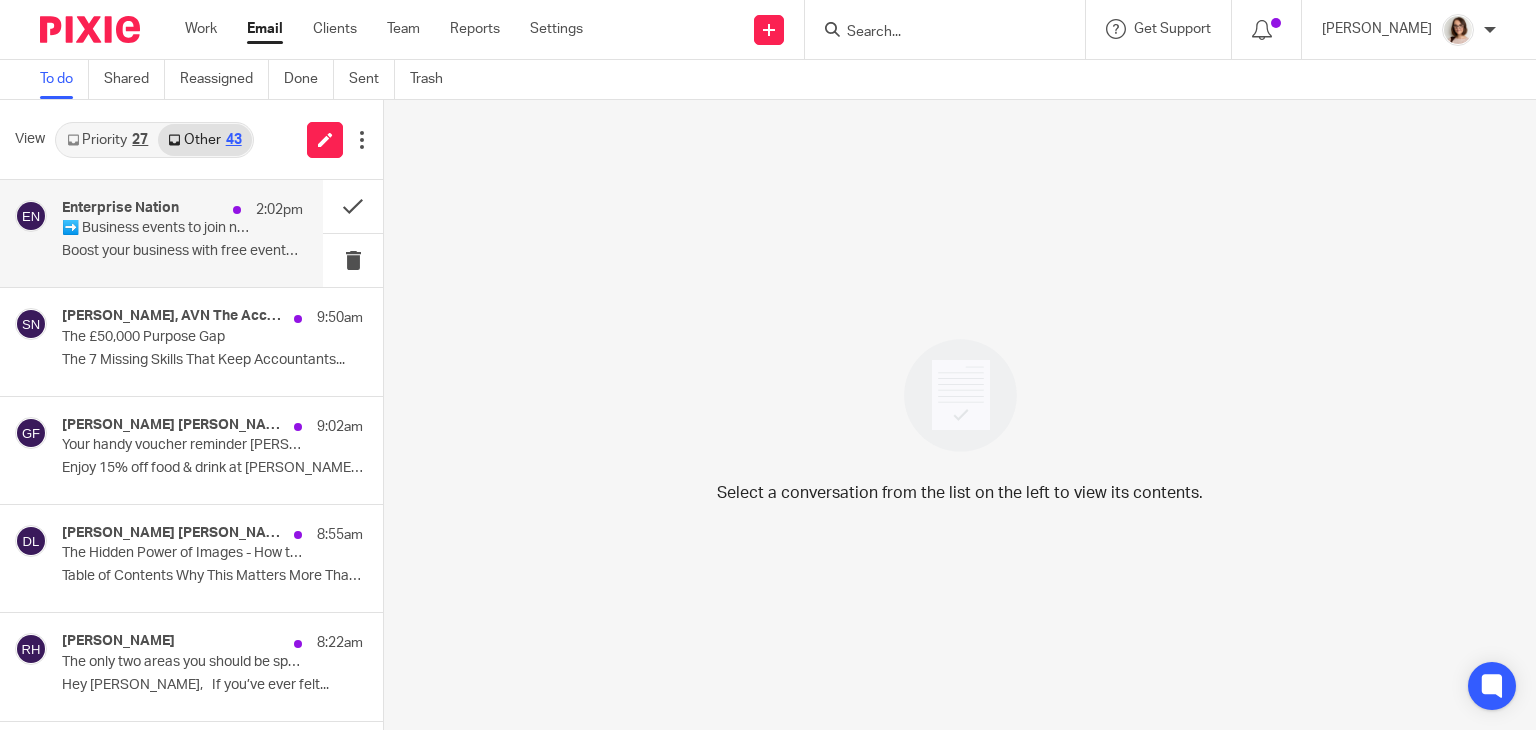 click on "Boost your business with free events     Boost..." at bounding box center [182, 251] 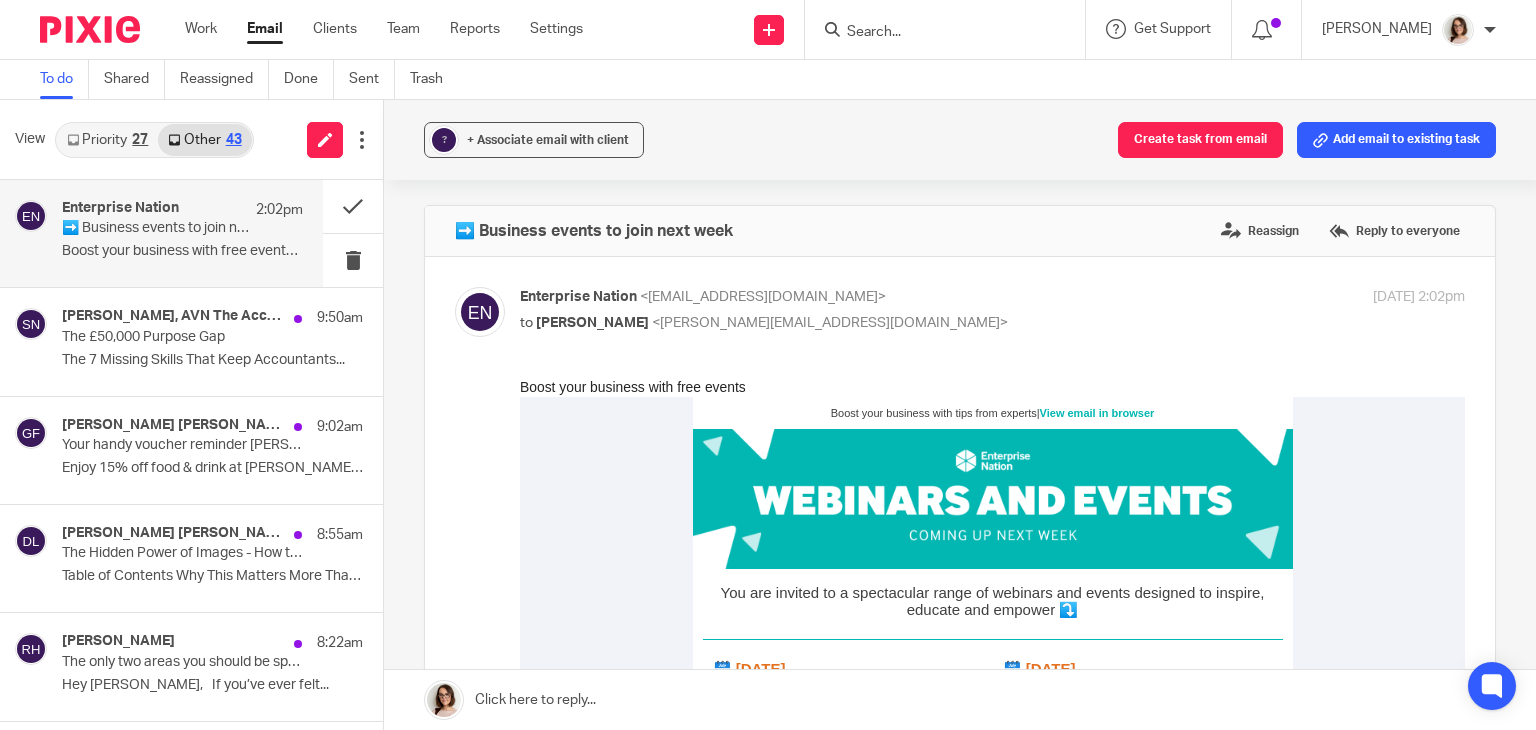 scroll, scrollTop: 0, scrollLeft: 0, axis: both 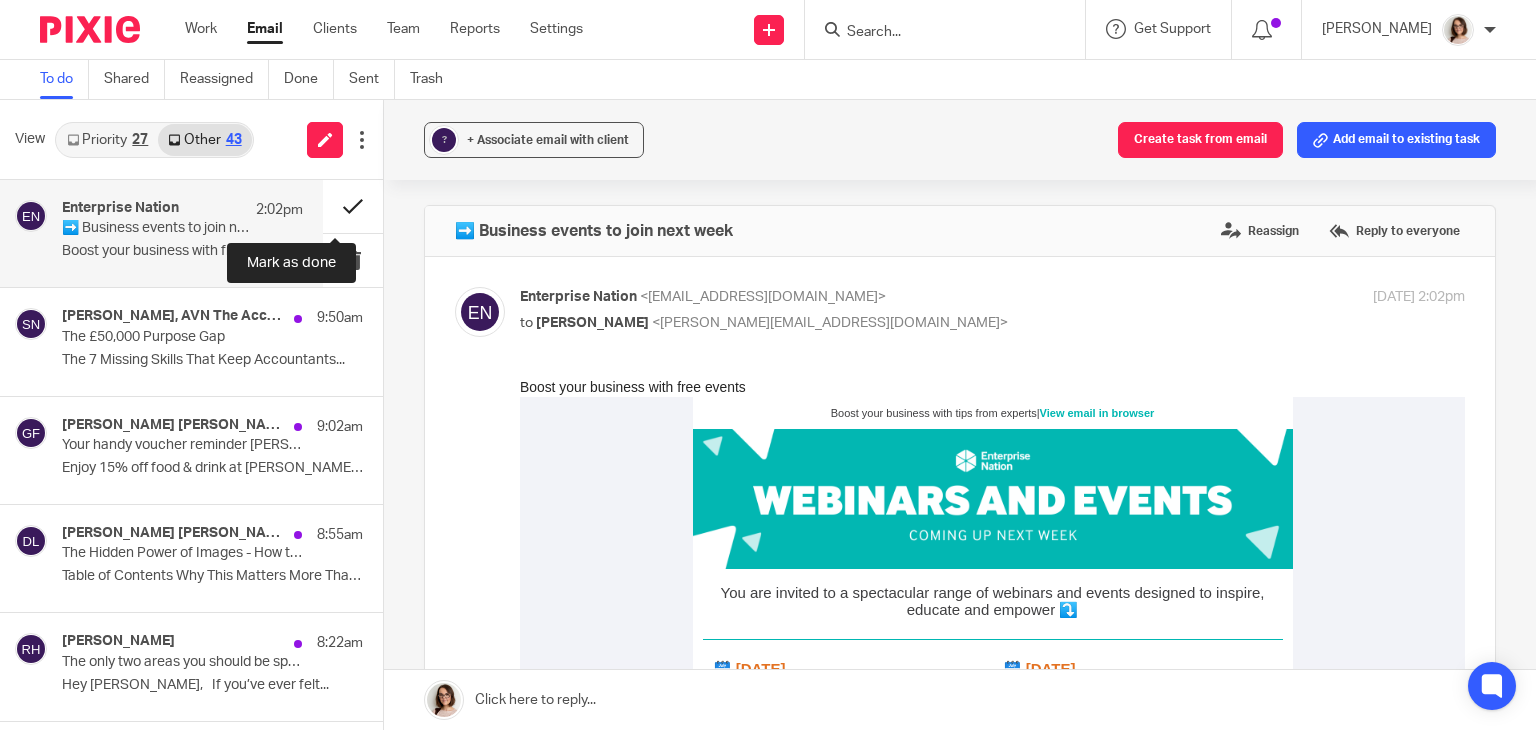 click at bounding box center [353, 206] 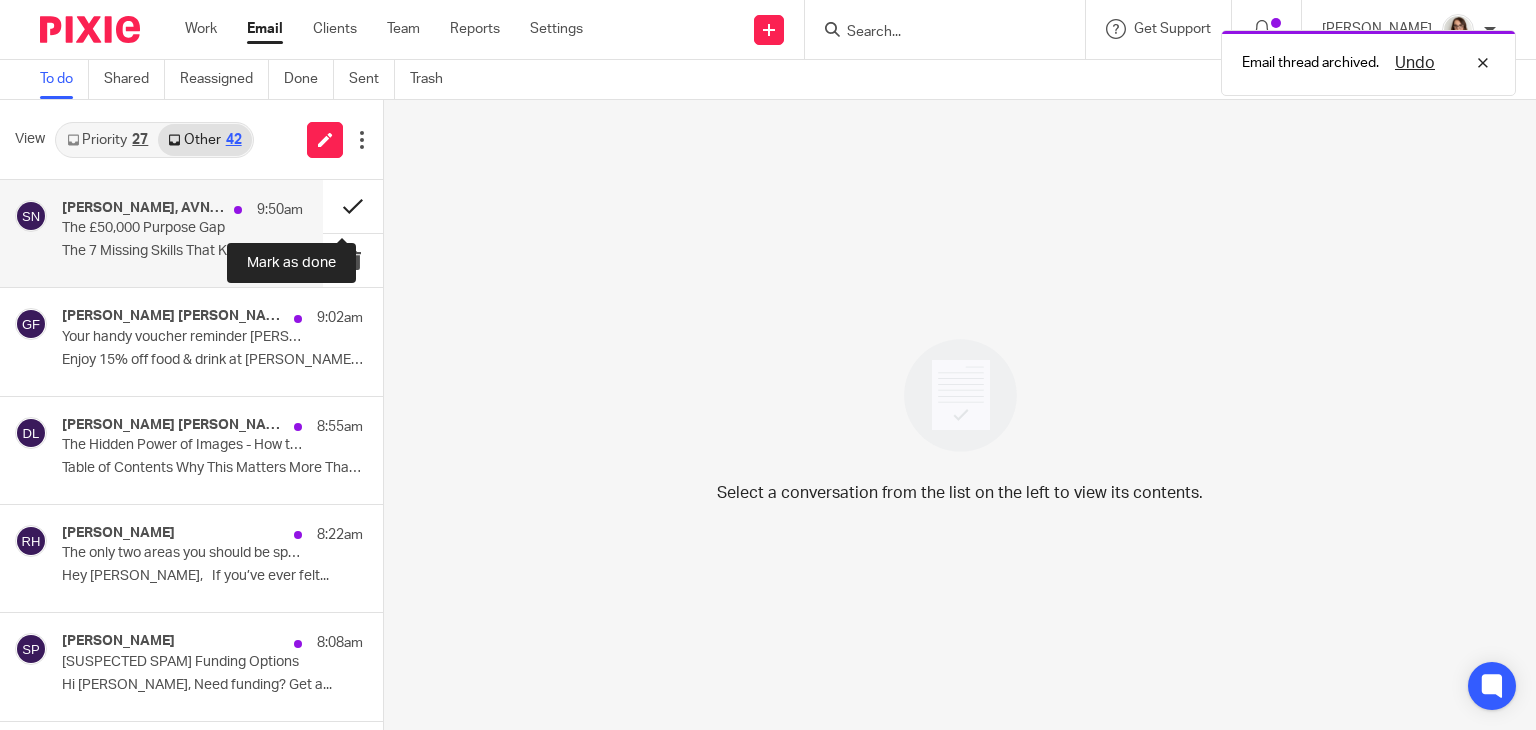 click at bounding box center (353, 206) 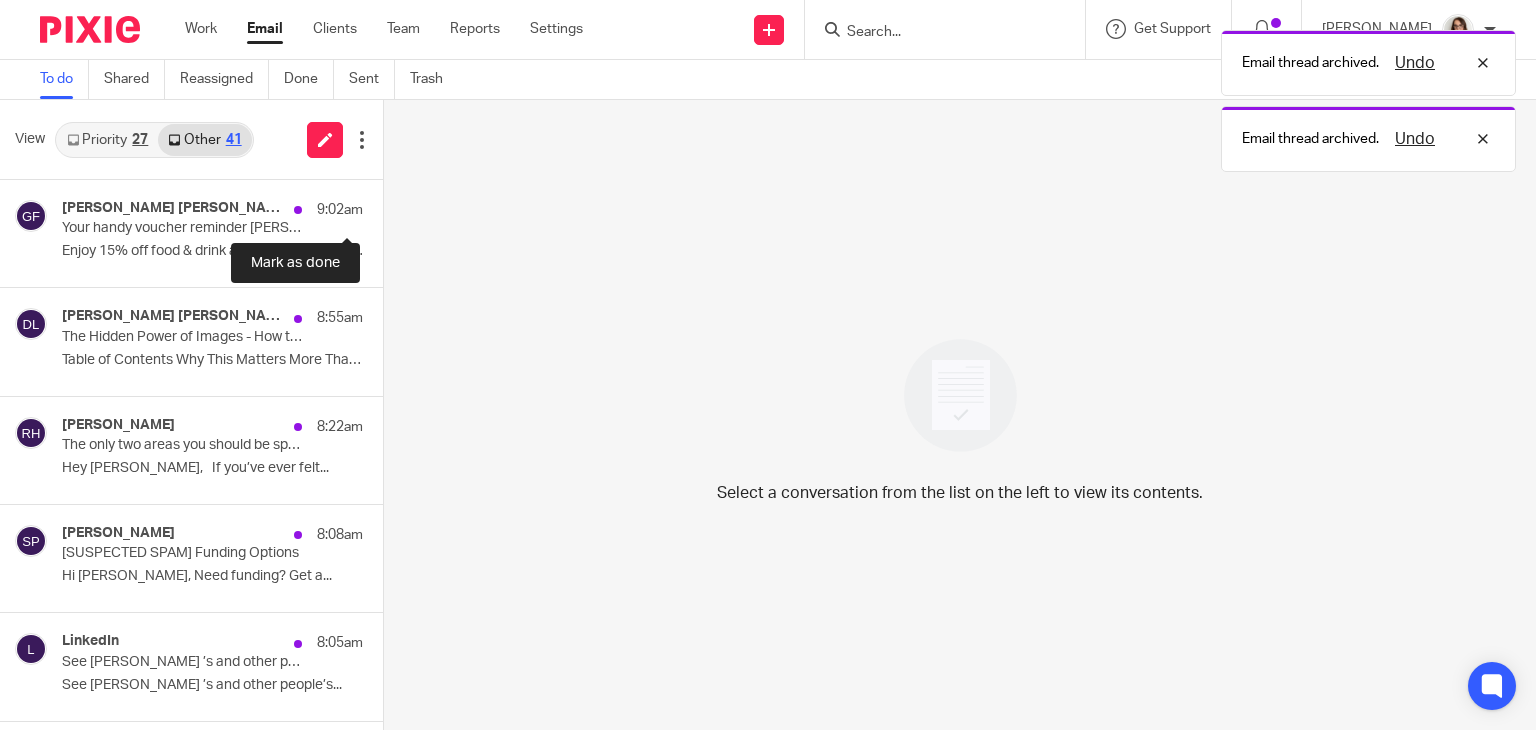 click at bounding box center [391, 206] 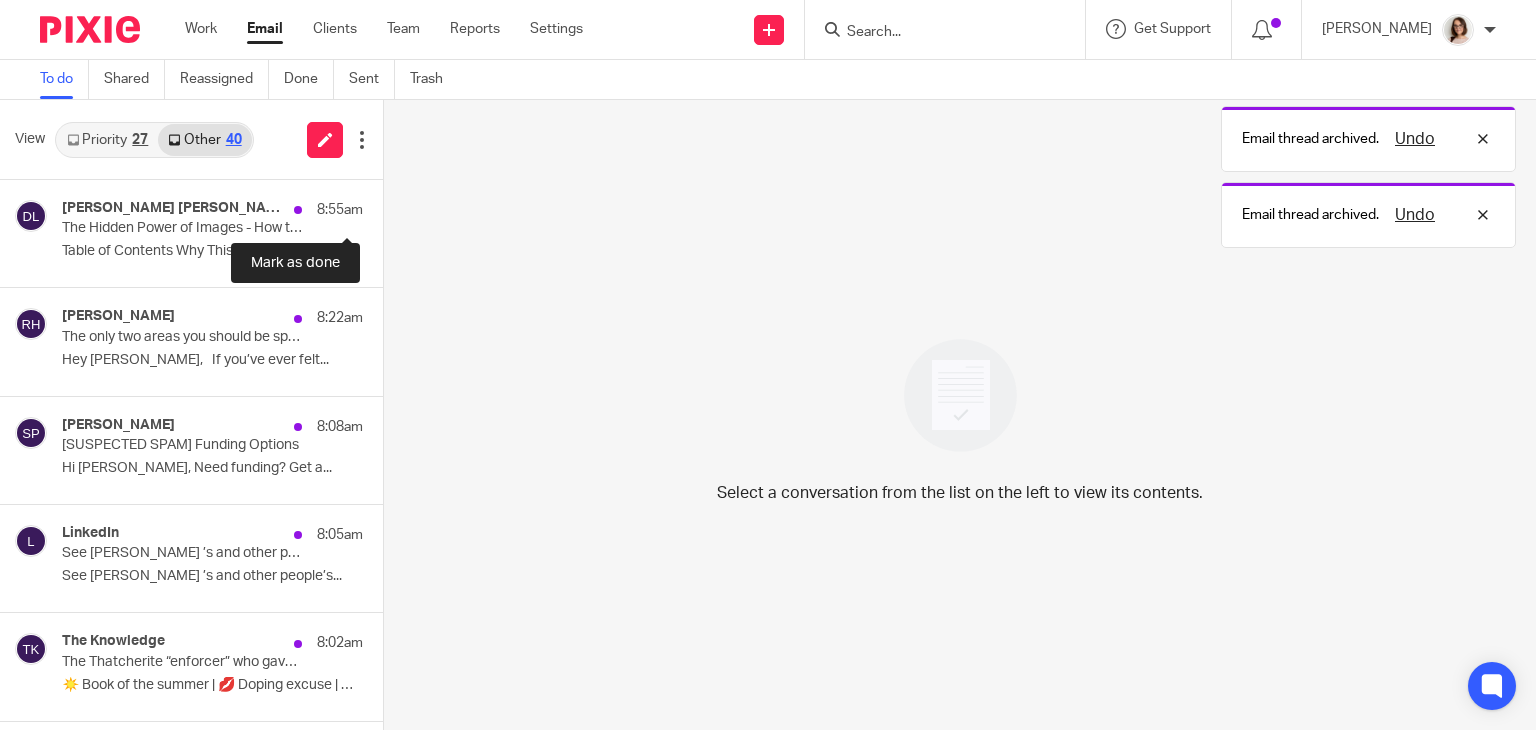 click at bounding box center [391, 206] 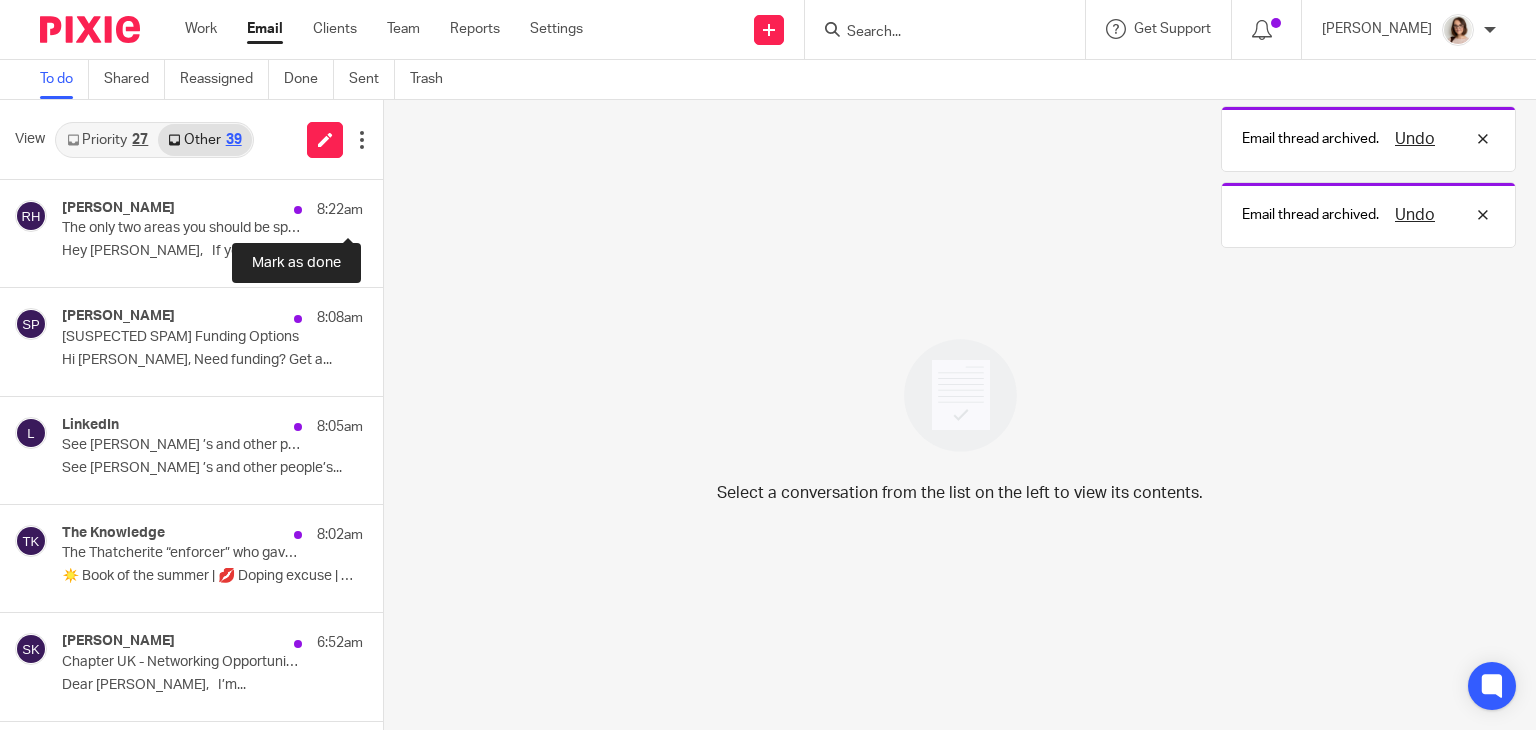 click at bounding box center [391, 206] 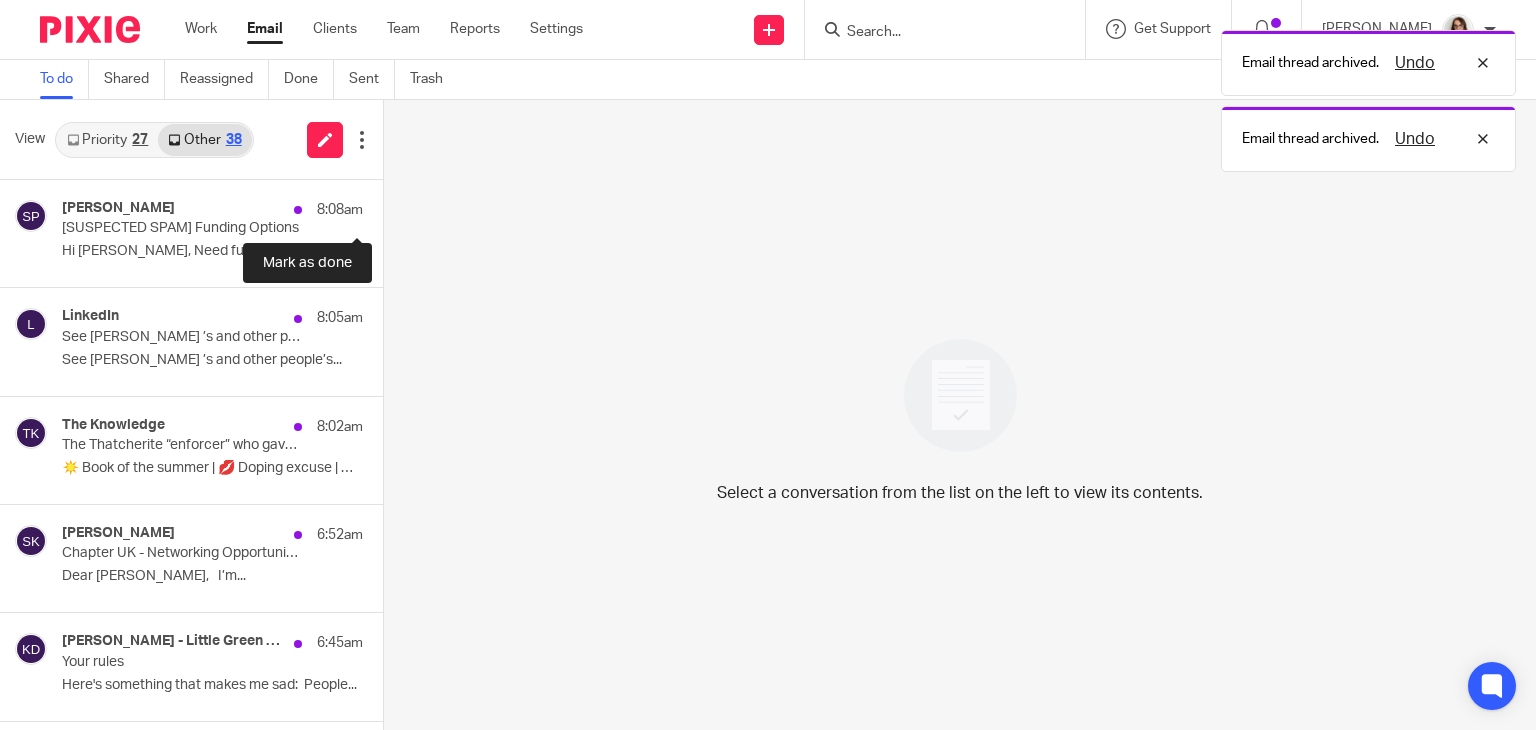 click at bounding box center [391, 206] 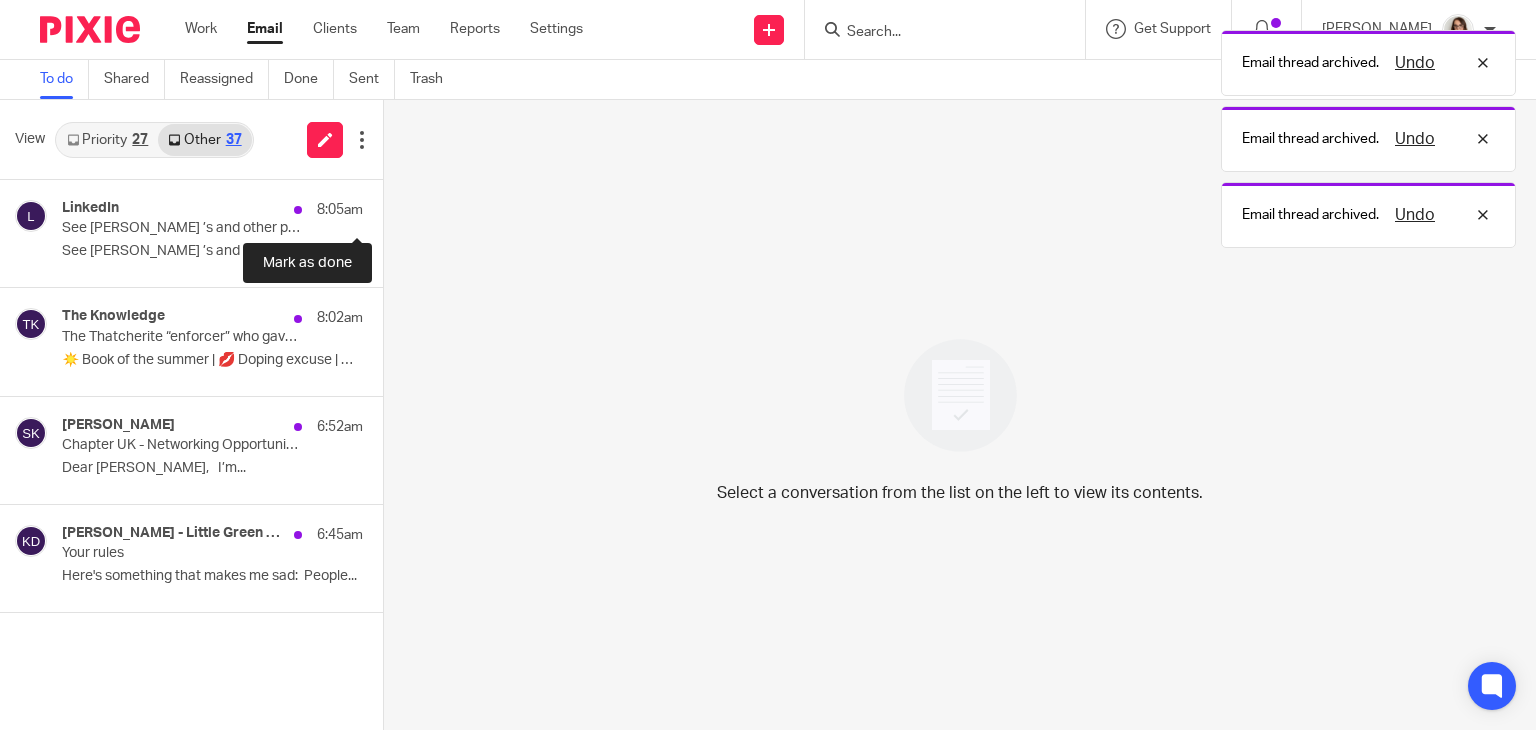 click at bounding box center (391, 206) 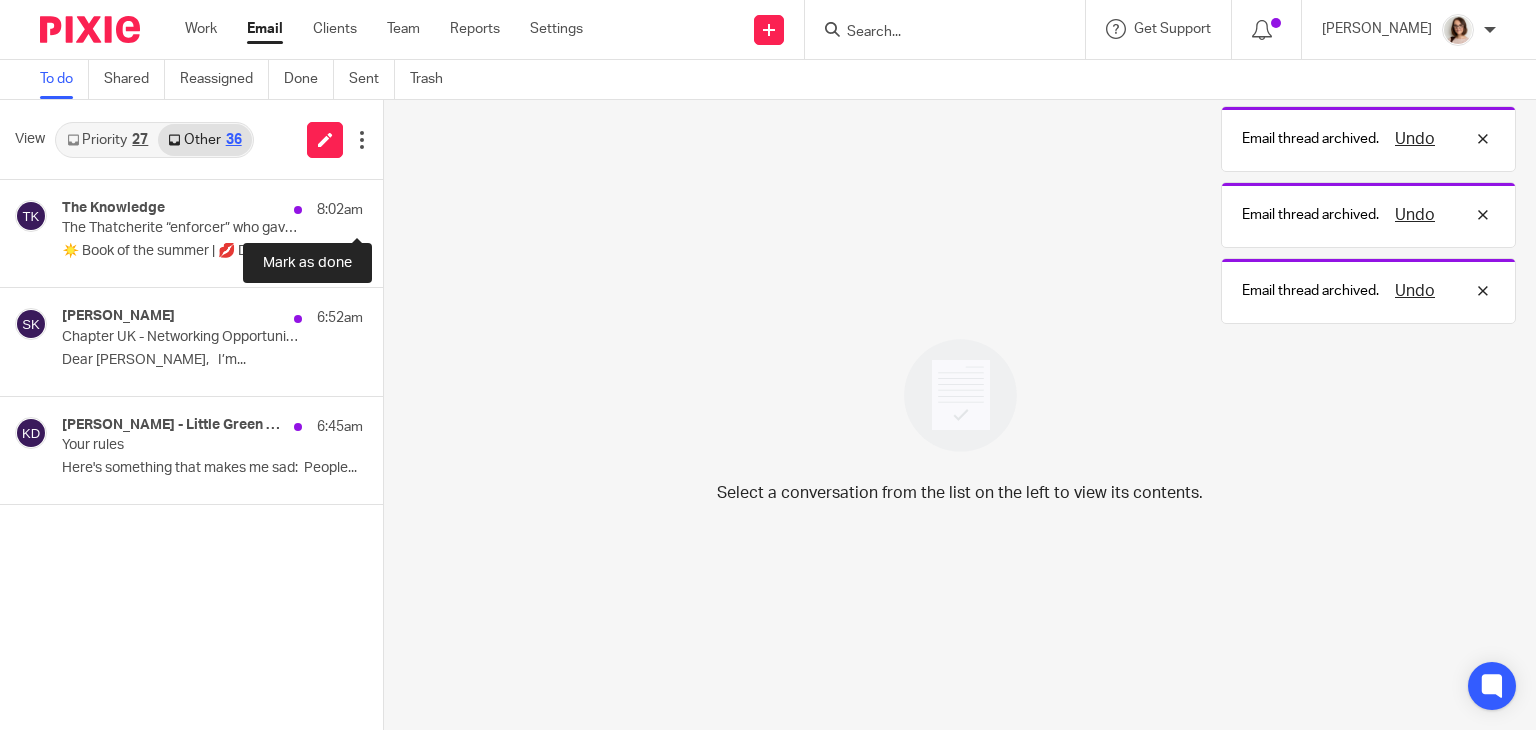 click at bounding box center (391, 206) 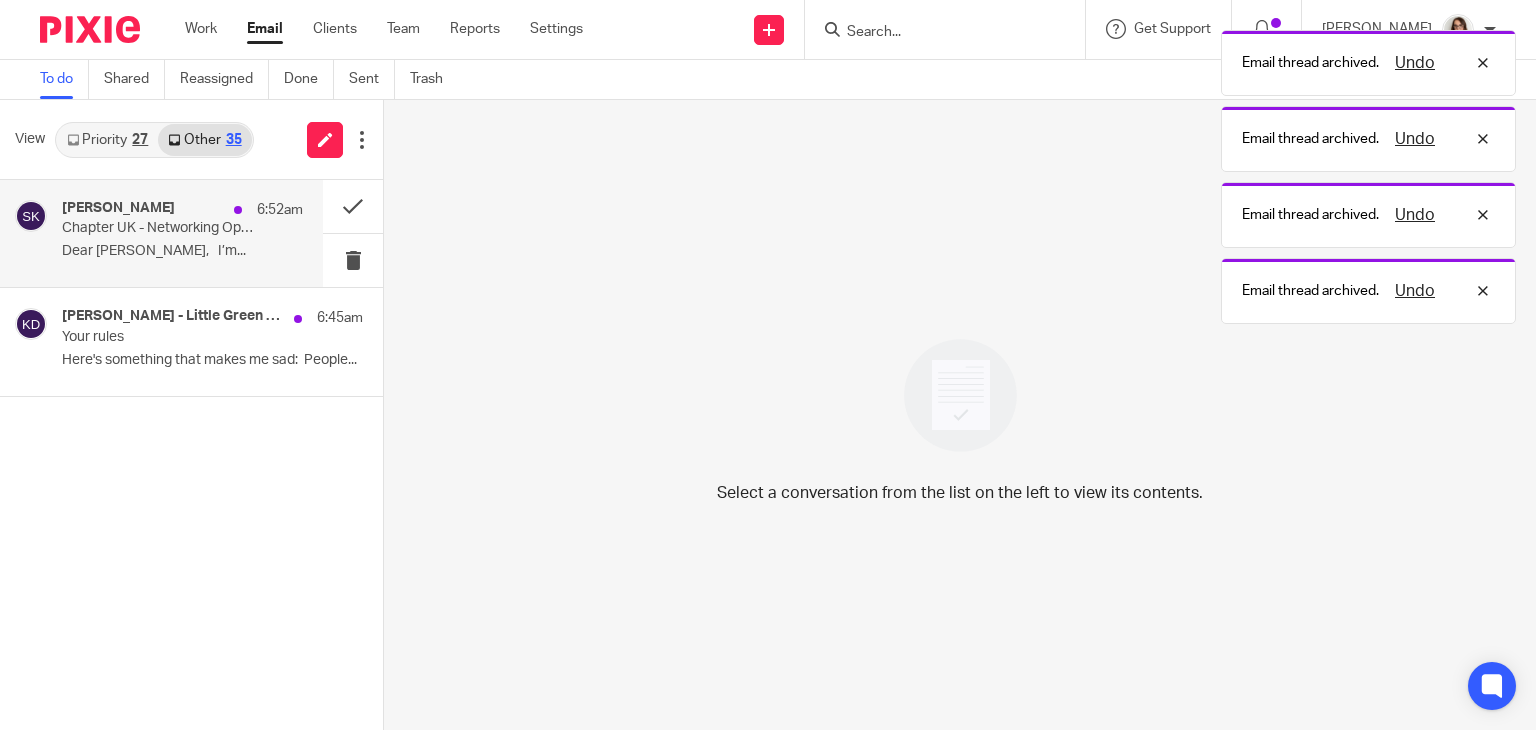 click on "Dear Caroline Carter,       I’m..." at bounding box center (182, 251) 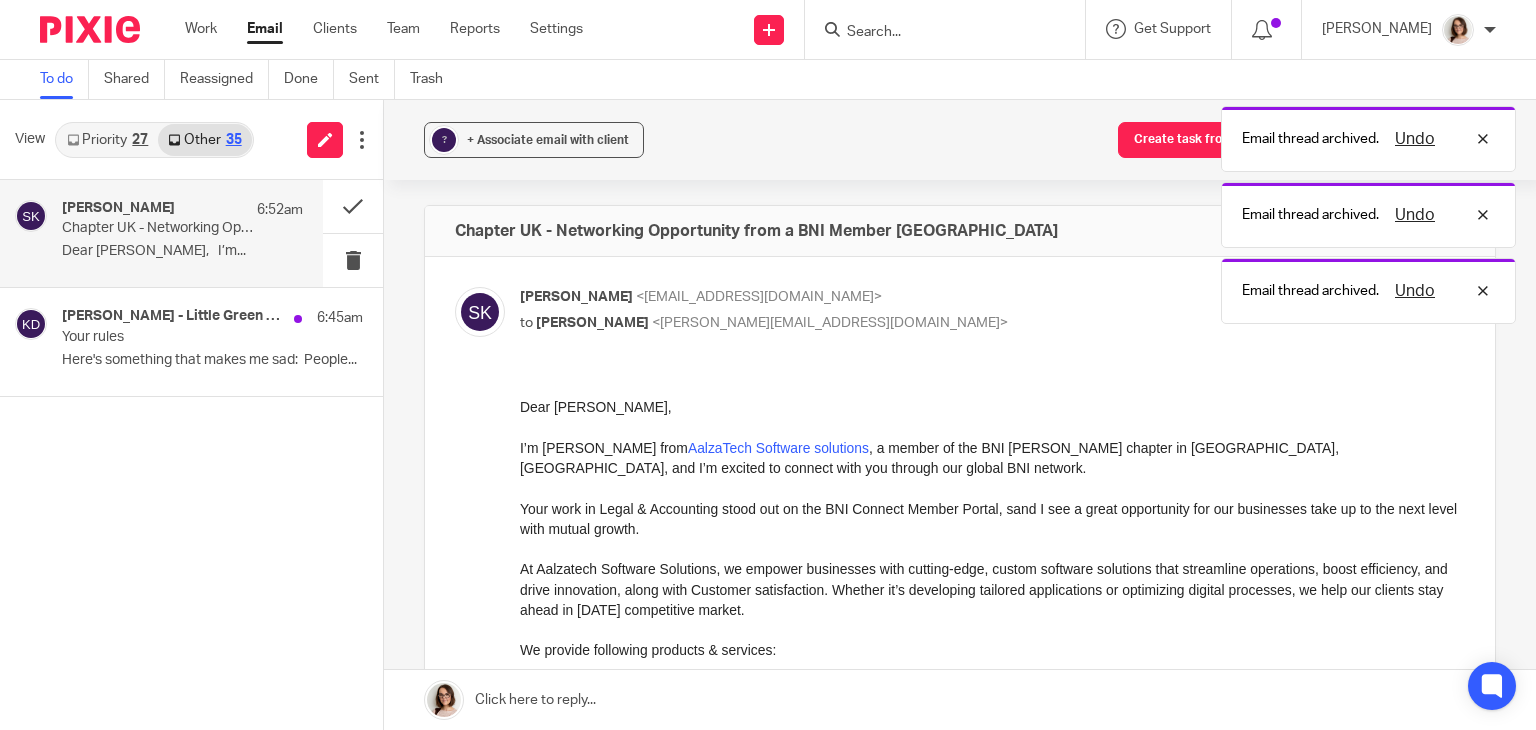 scroll, scrollTop: 0, scrollLeft: 0, axis: both 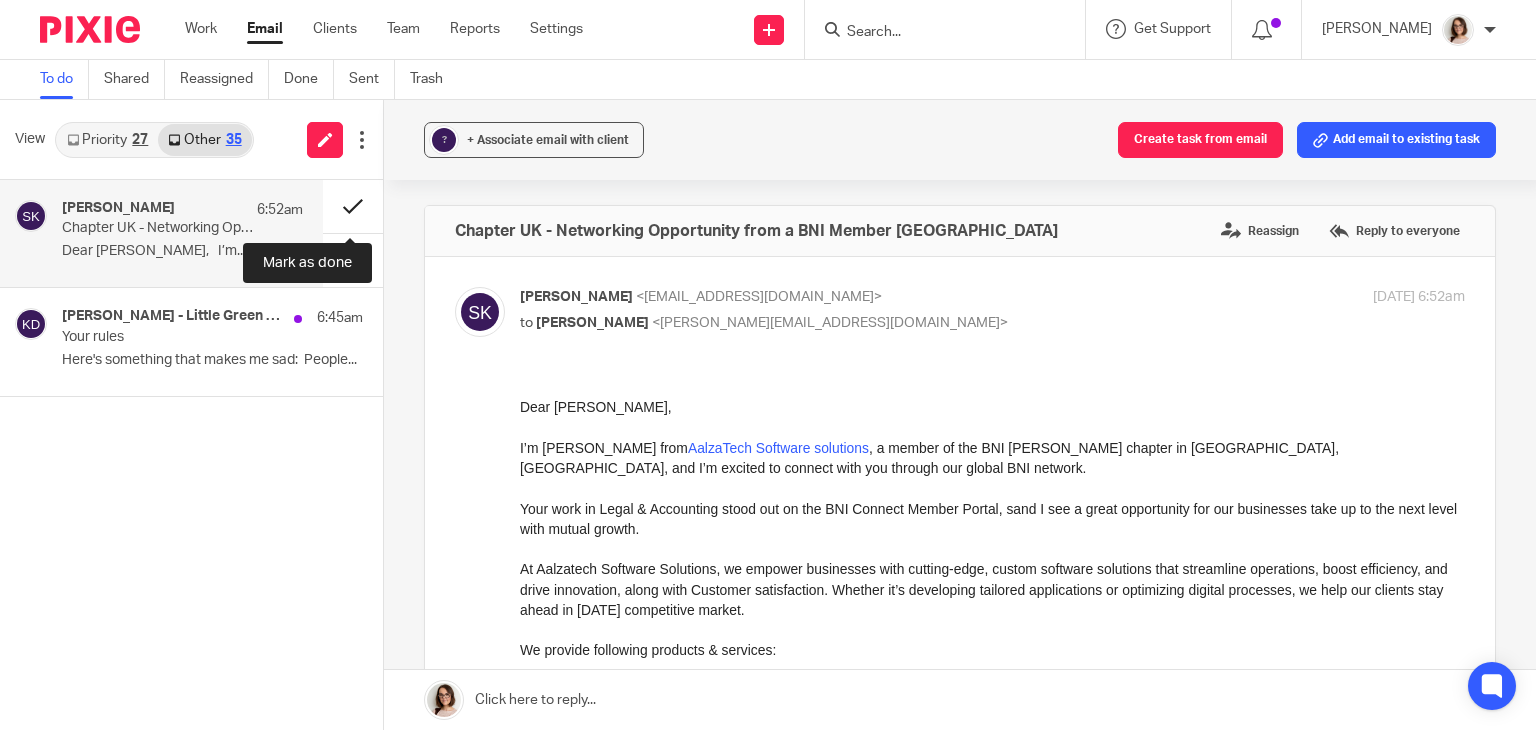 click at bounding box center (353, 206) 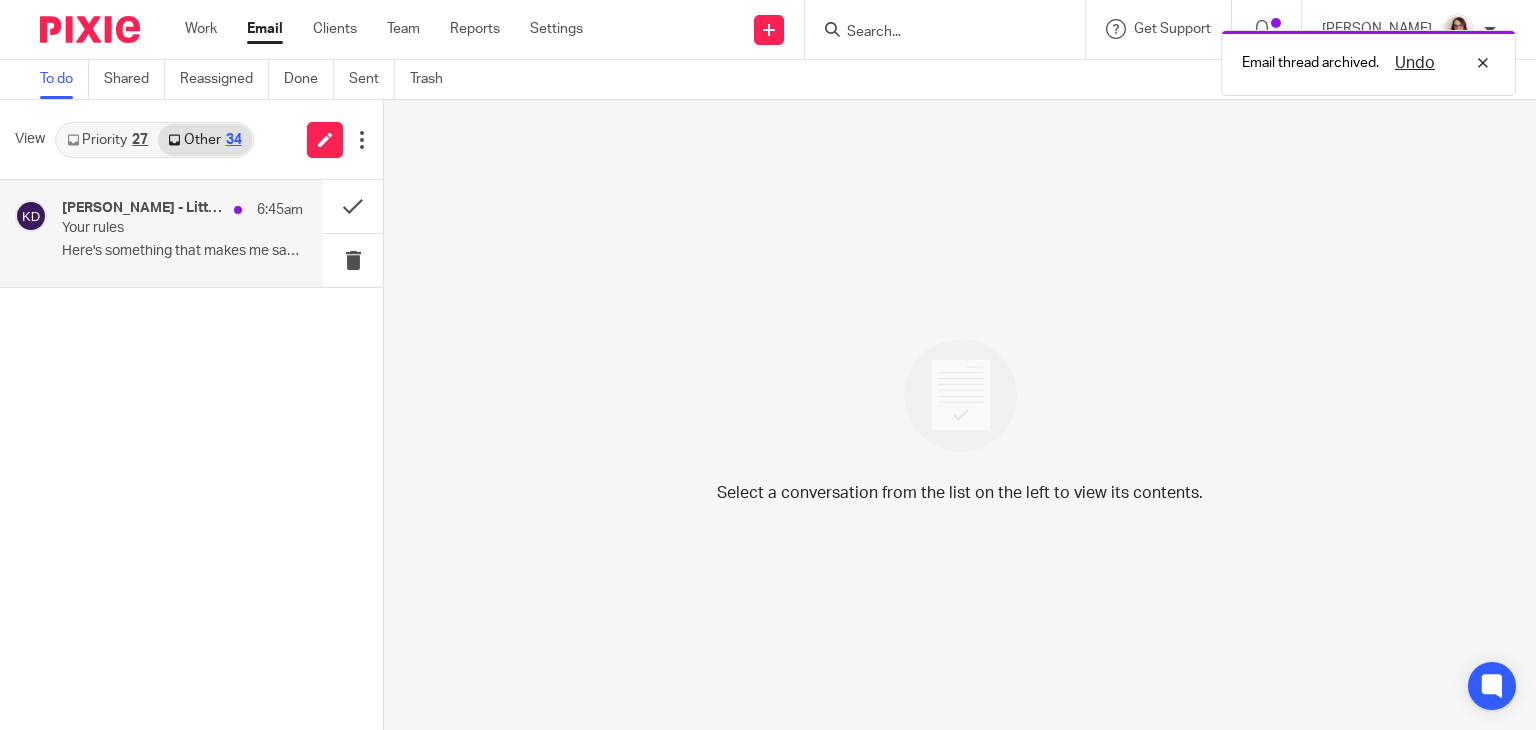 click on "Here's something that makes me sad:​ ​ ​People..." at bounding box center [182, 251] 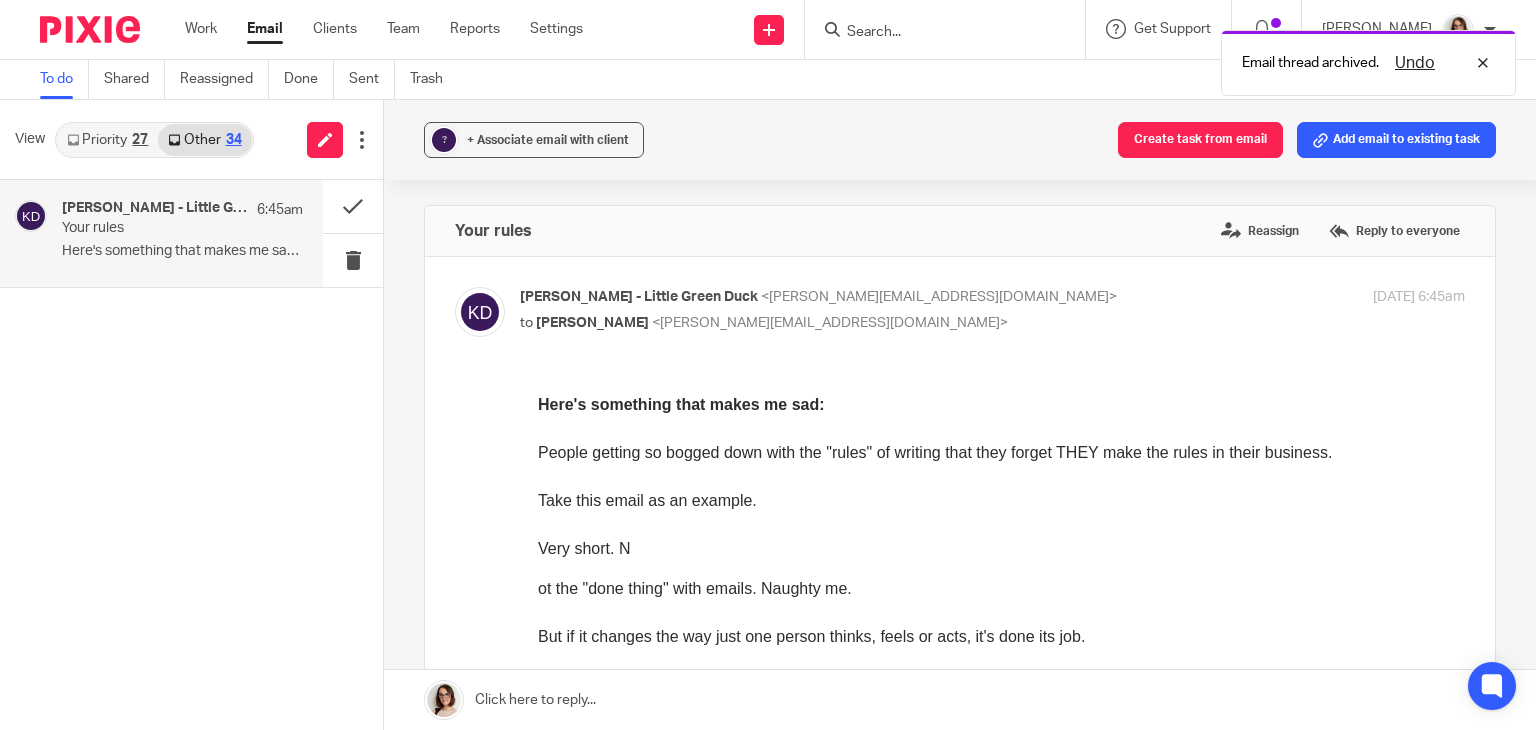 scroll, scrollTop: 0, scrollLeft: 0, axis: both 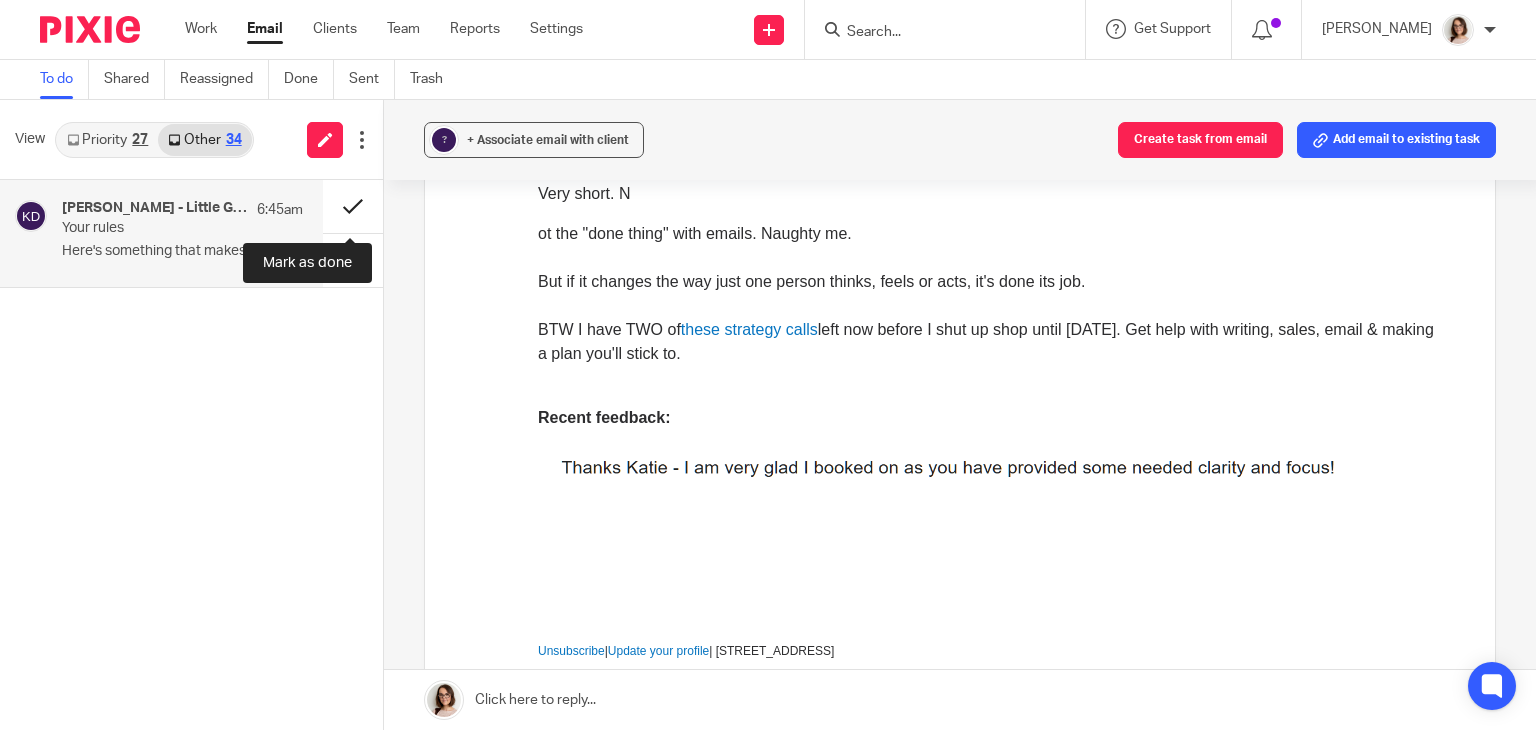 click at bounding box center (353, 206) 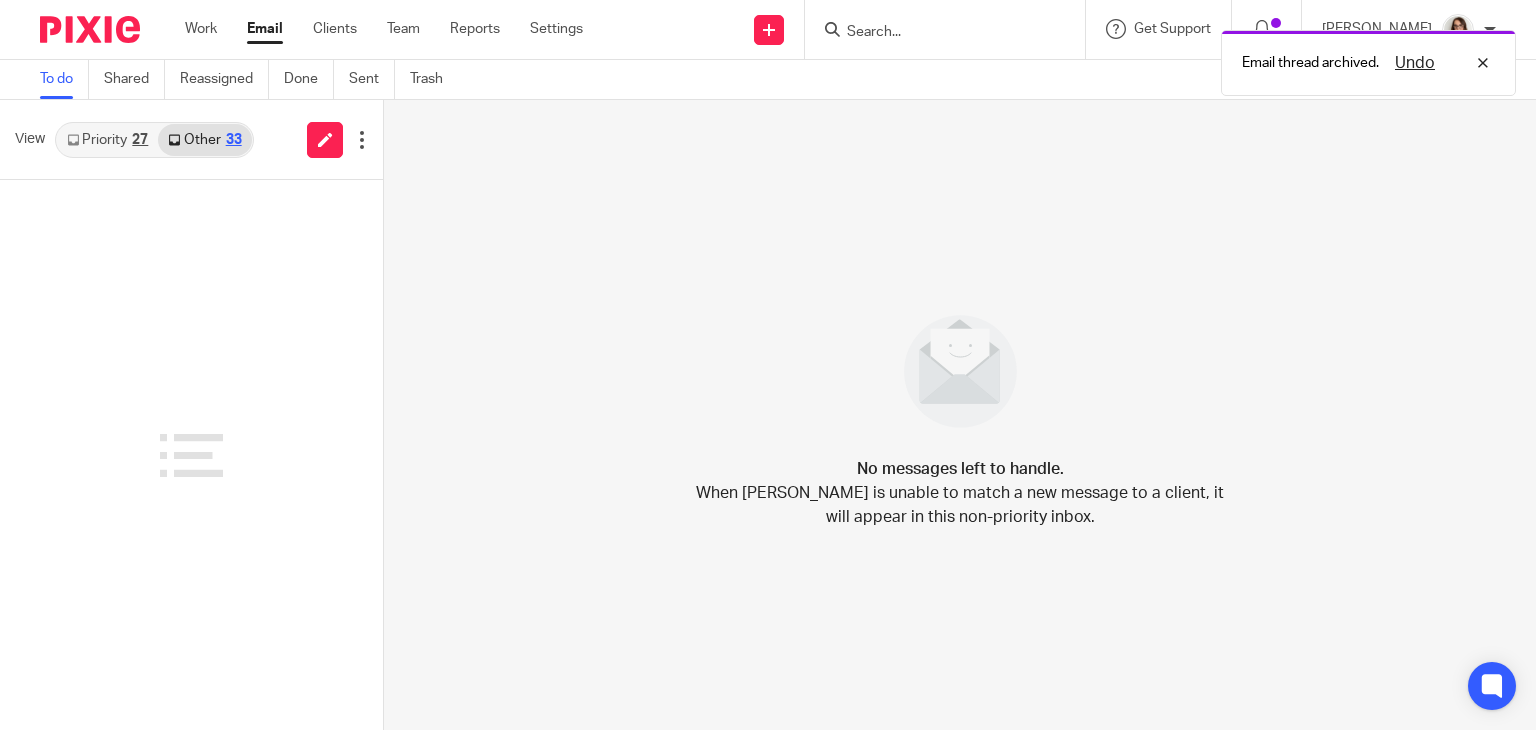 click on "Email" at bounding box center [265, 29] 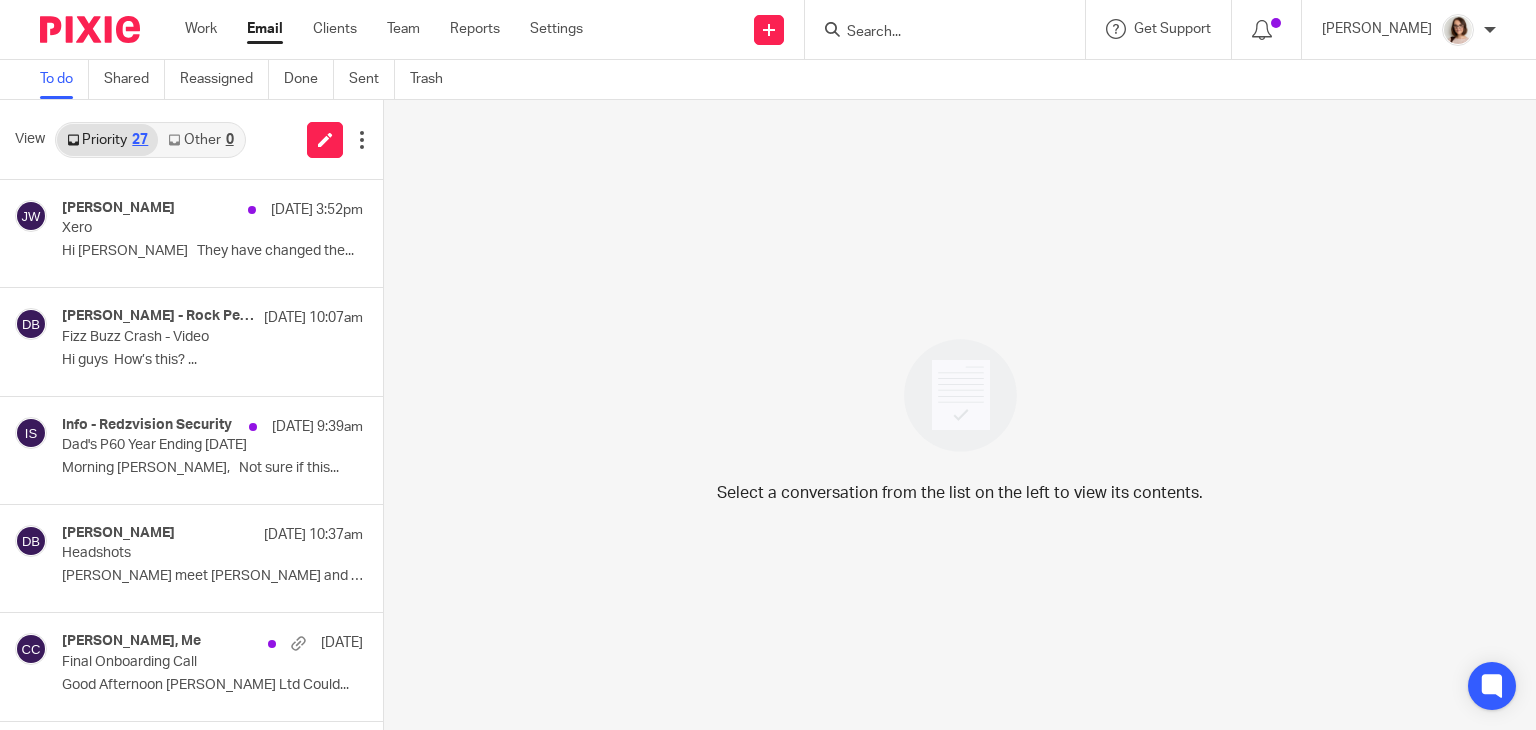 scroll, scrollTop: 0, scrollLeft: 0, axis: both 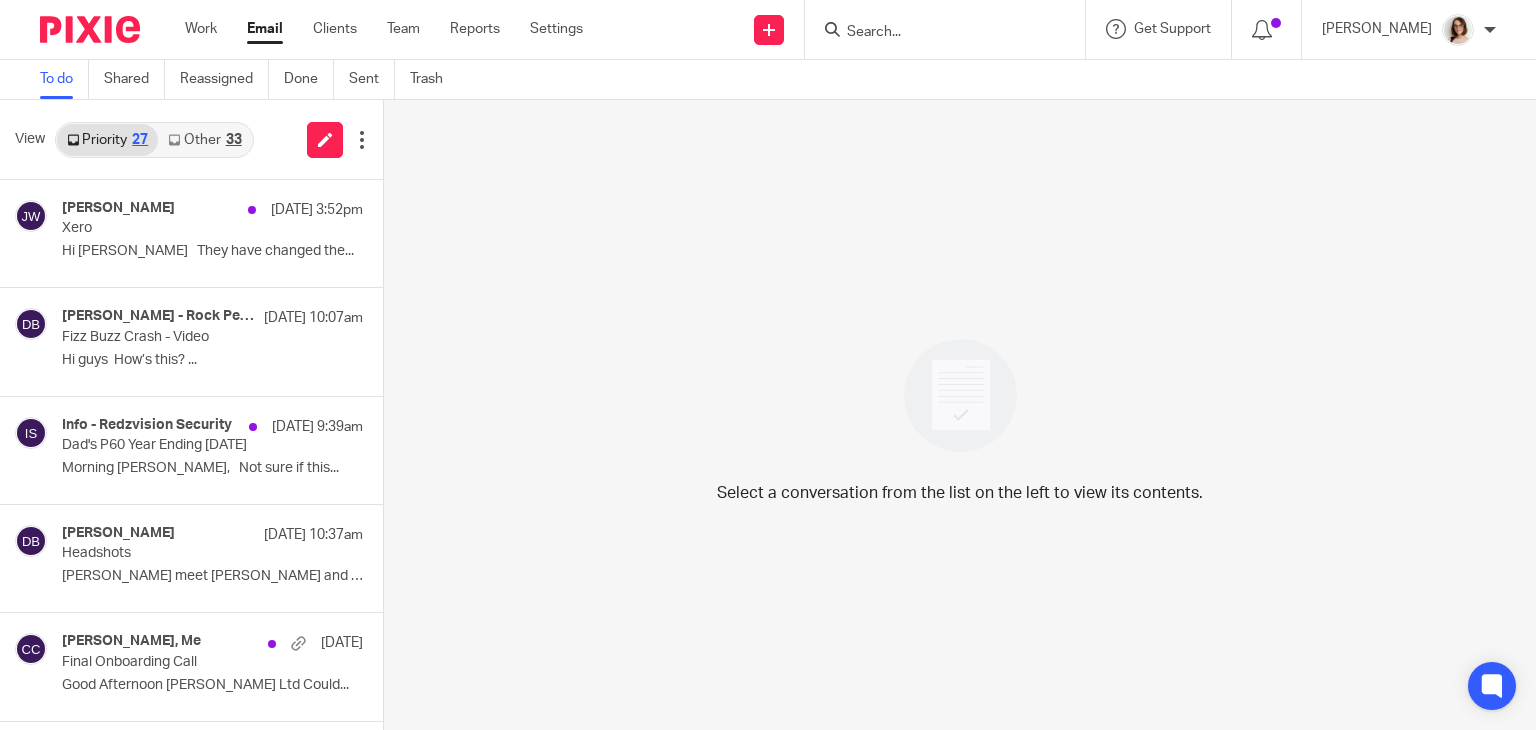 click on "Other
33" at bounding box center [204, 140] 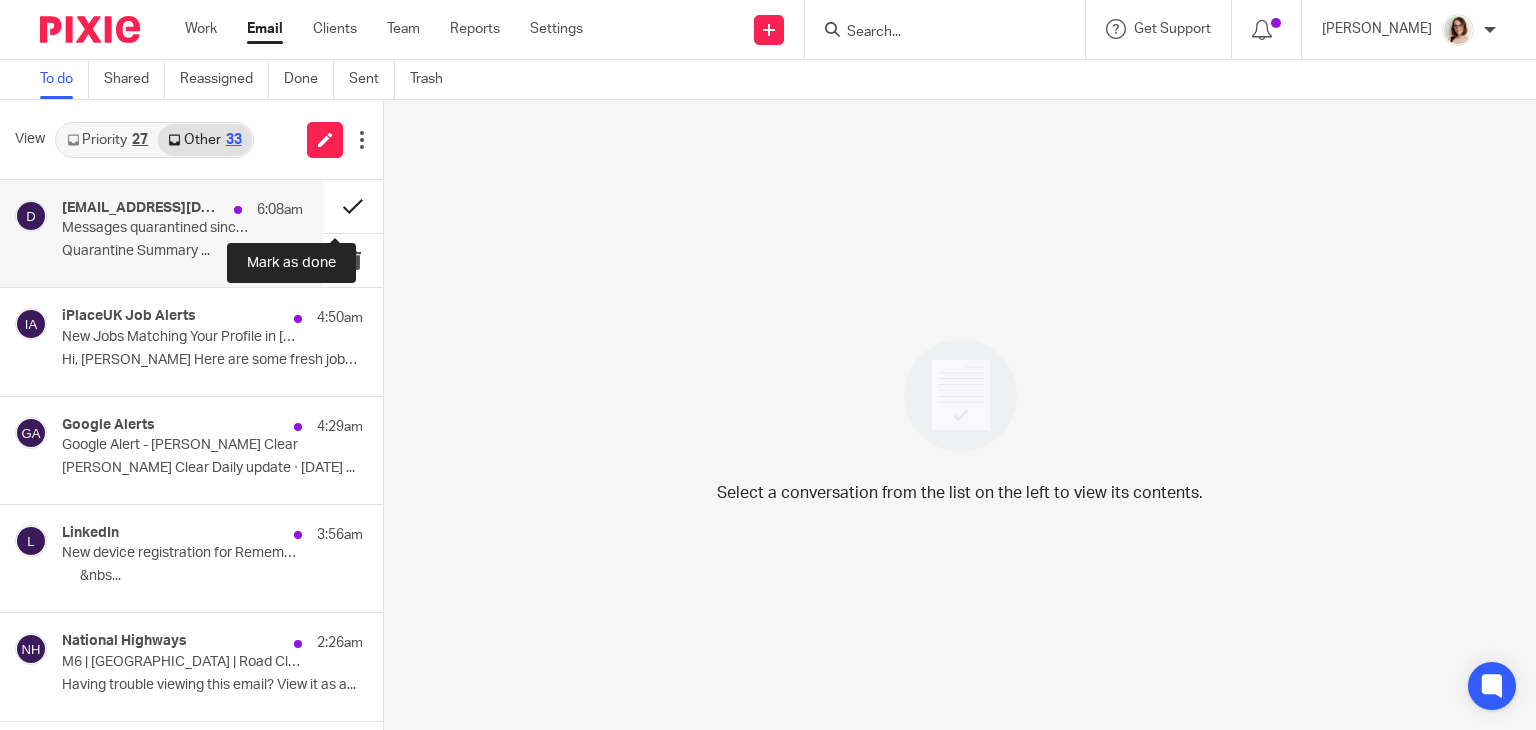 click at bounding box center (353, 206) 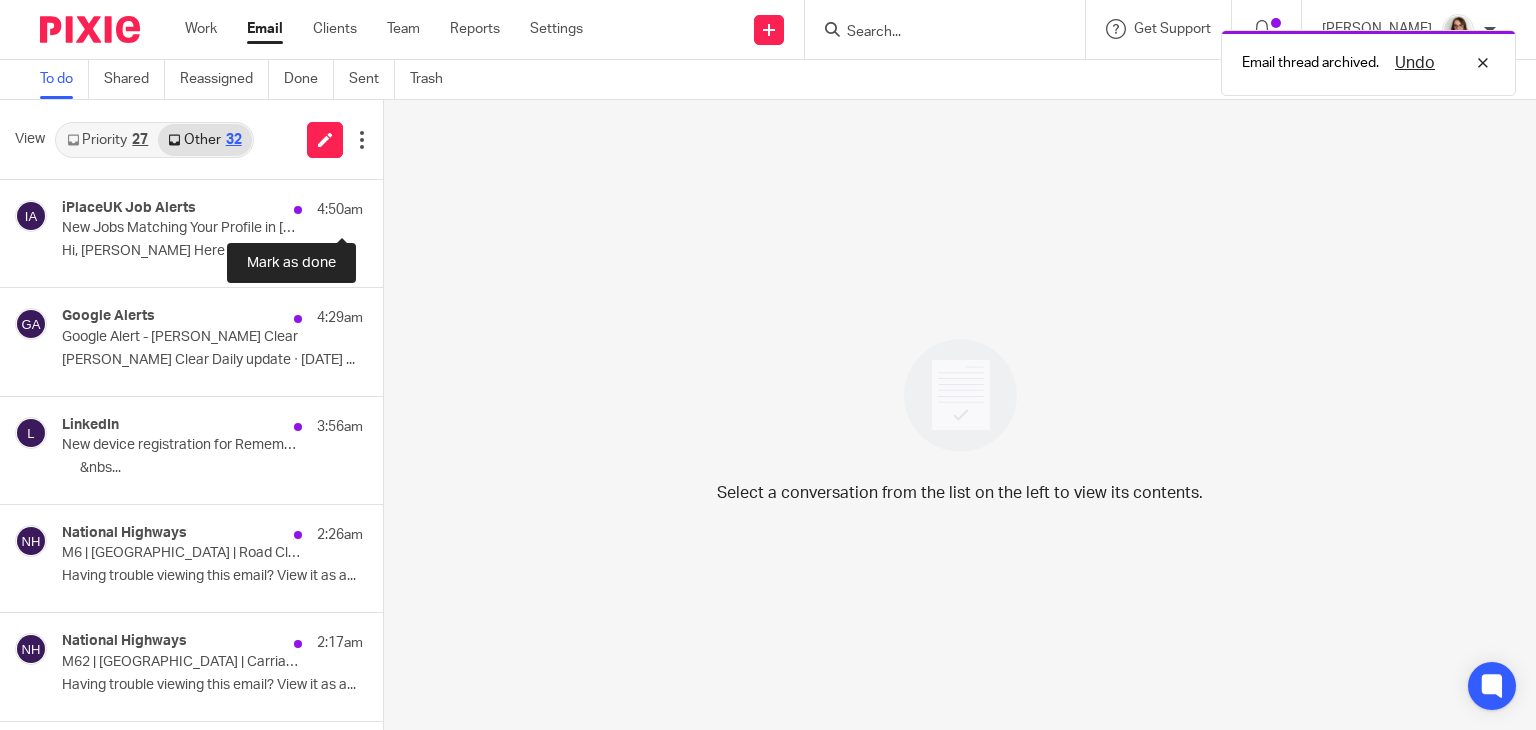 click at bounding box center [391, 206] 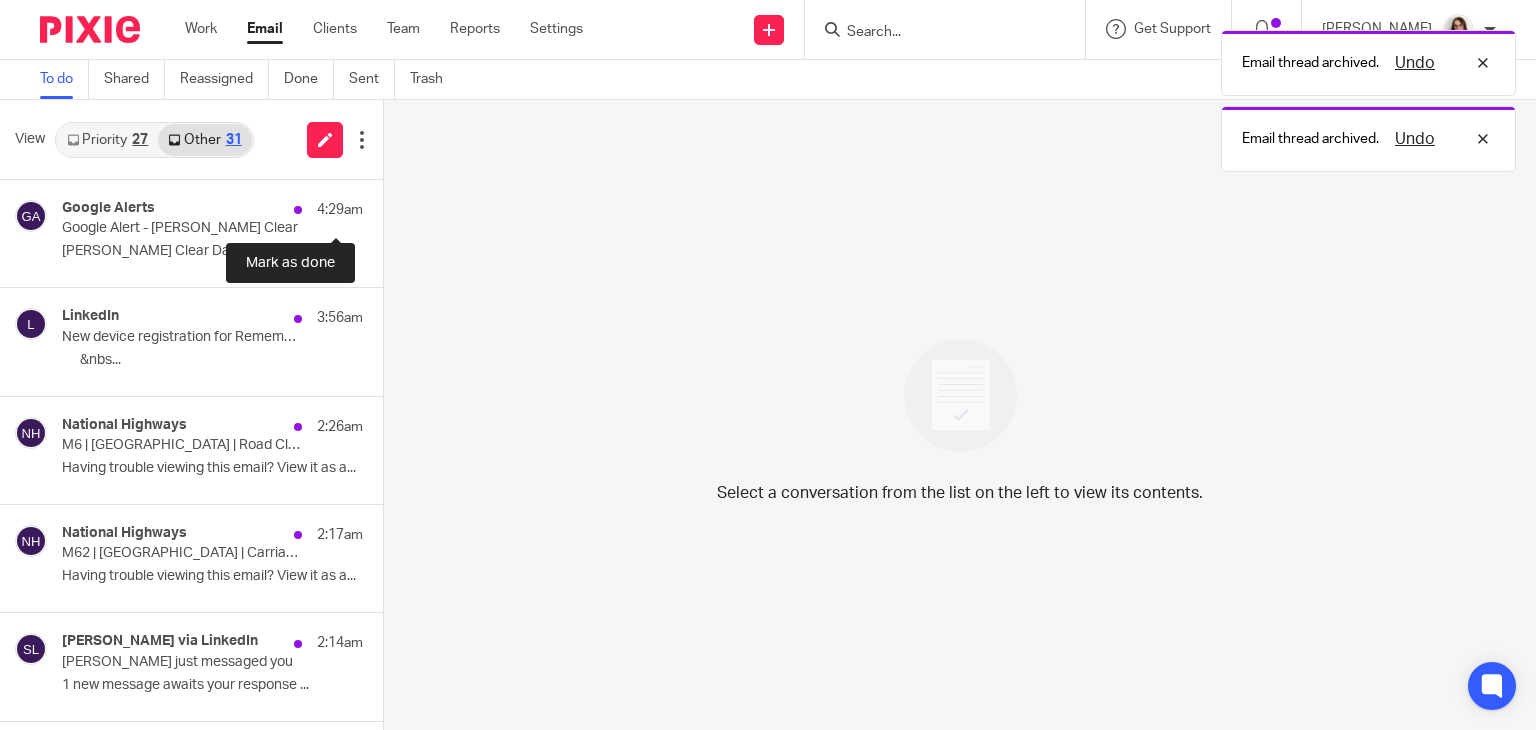 click at bounding box center (391, 206) 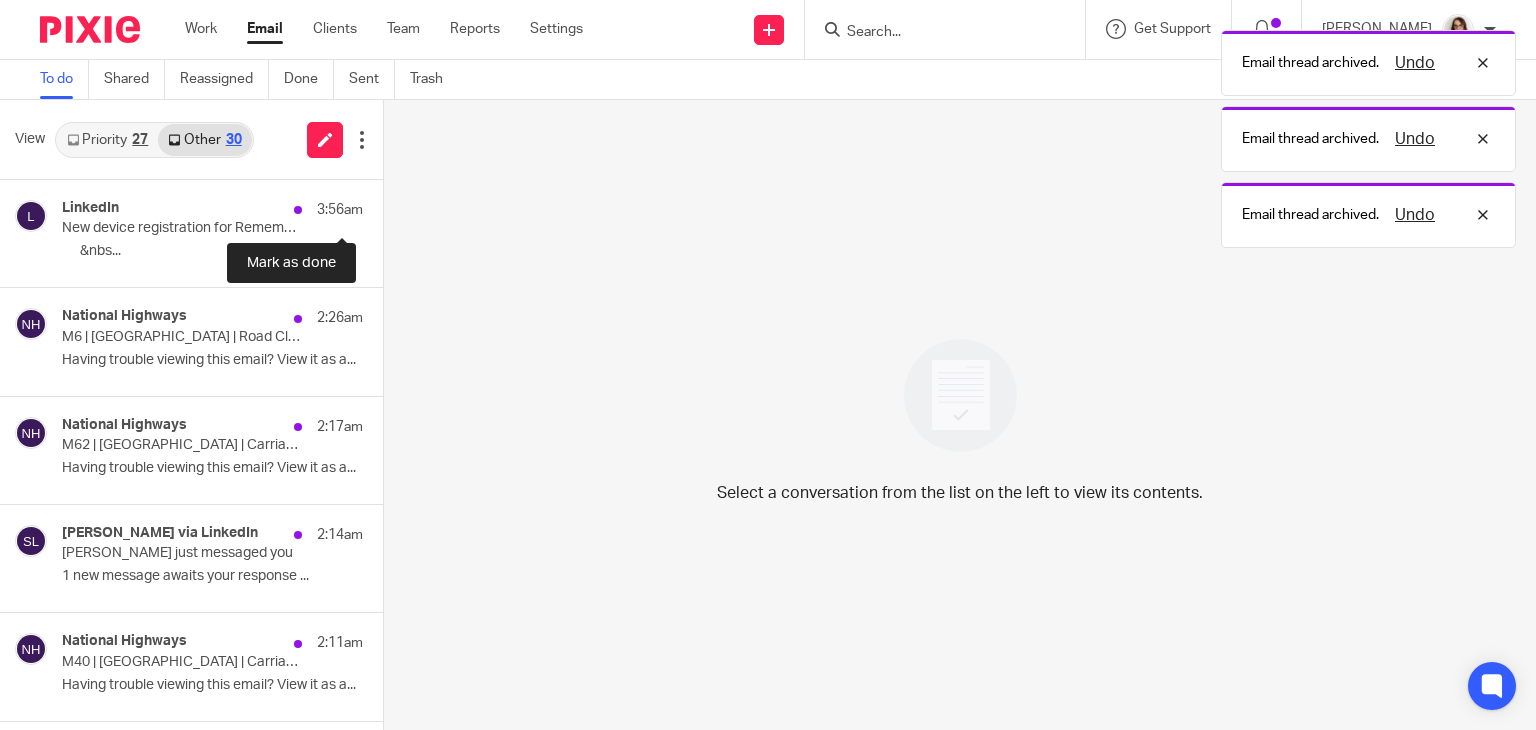 click at bounding box center (391, 206) 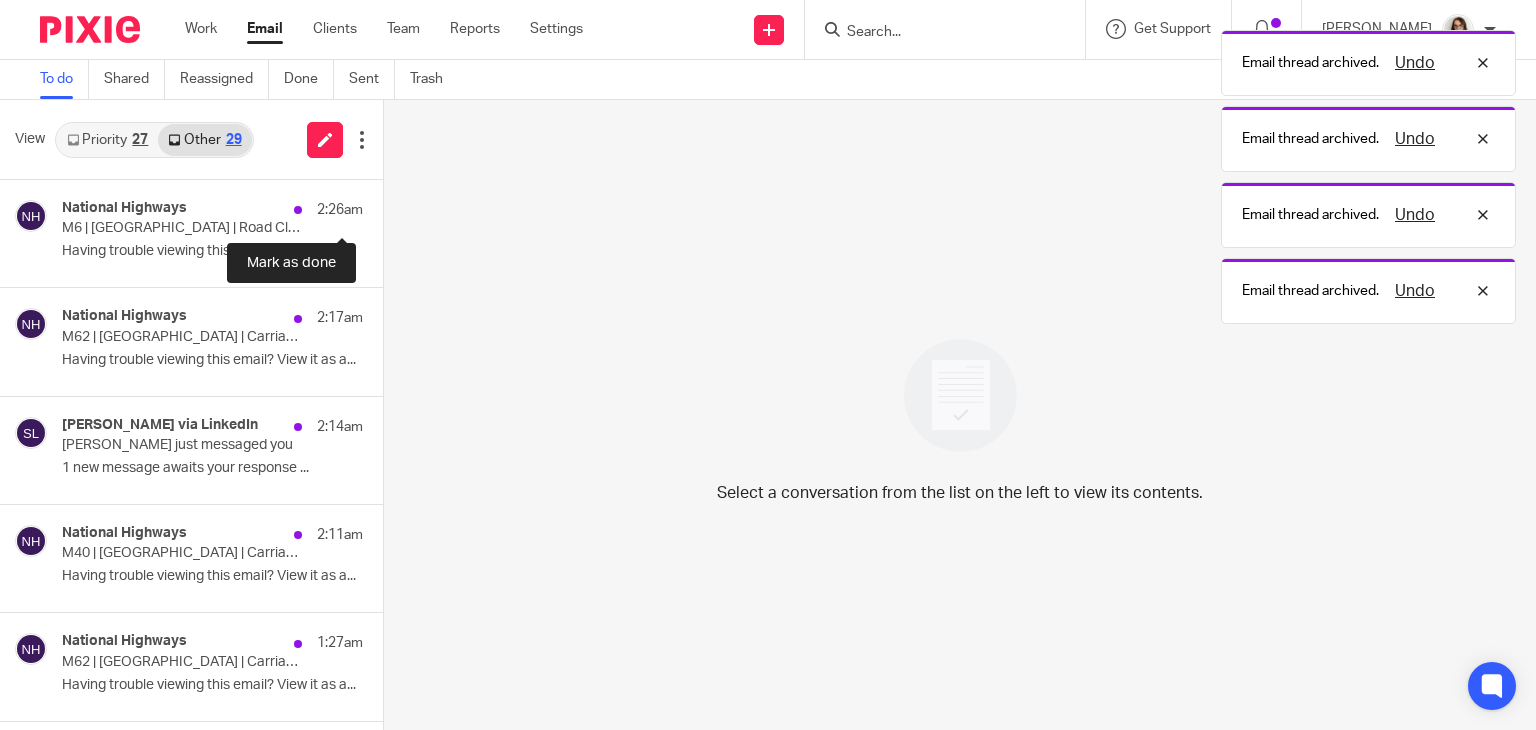 click at bounding box center [391, 206] 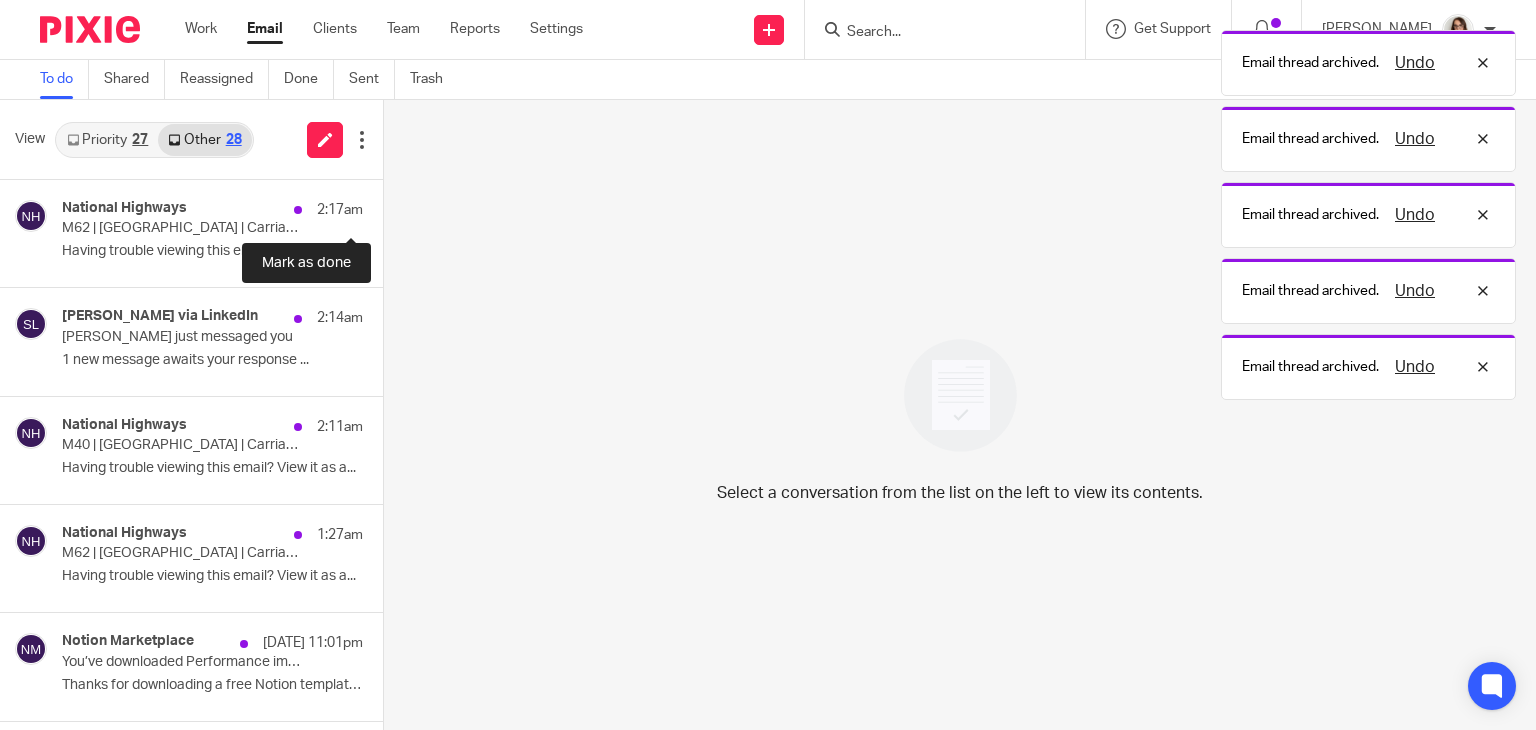 click at bounding box center (391, 206) 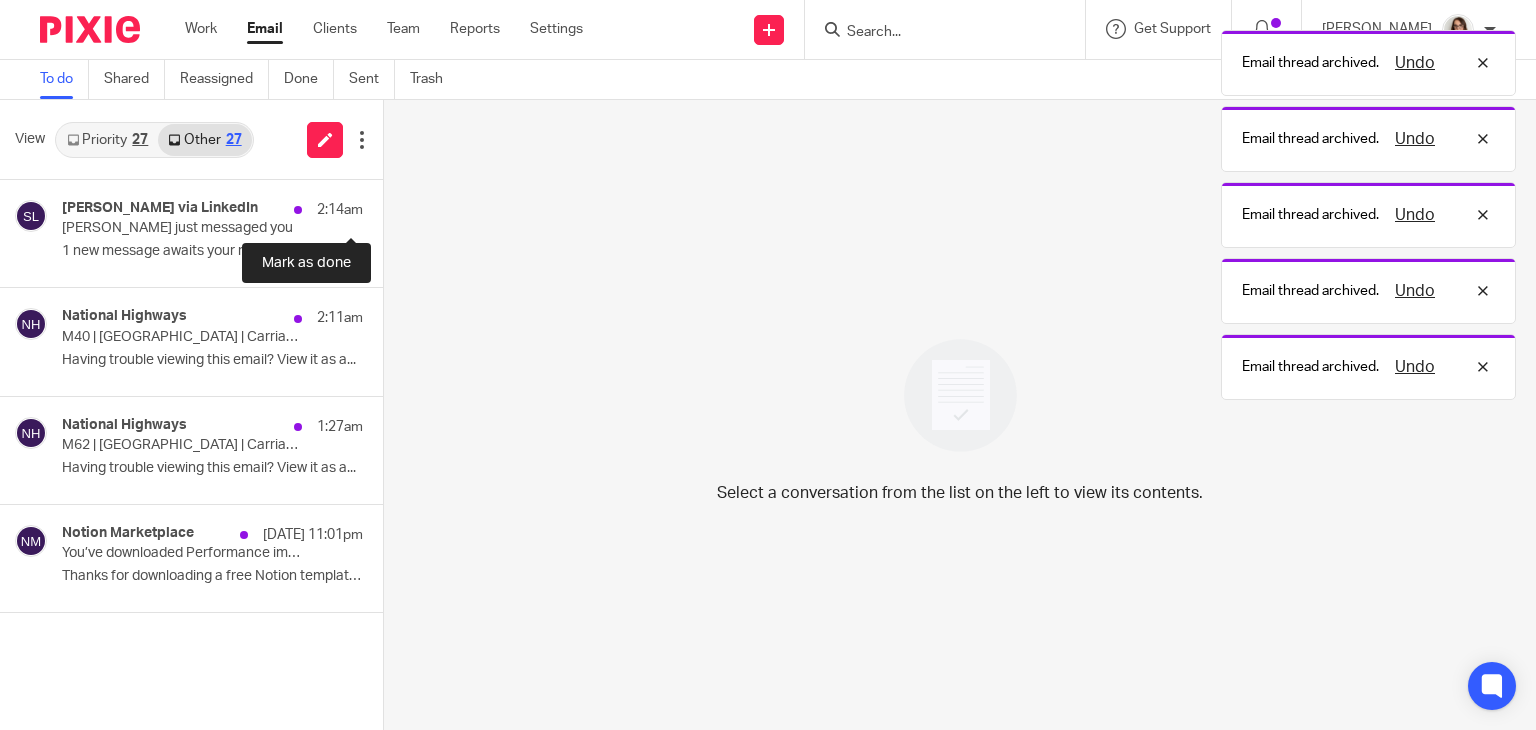 click at bounding box center (391, 206) 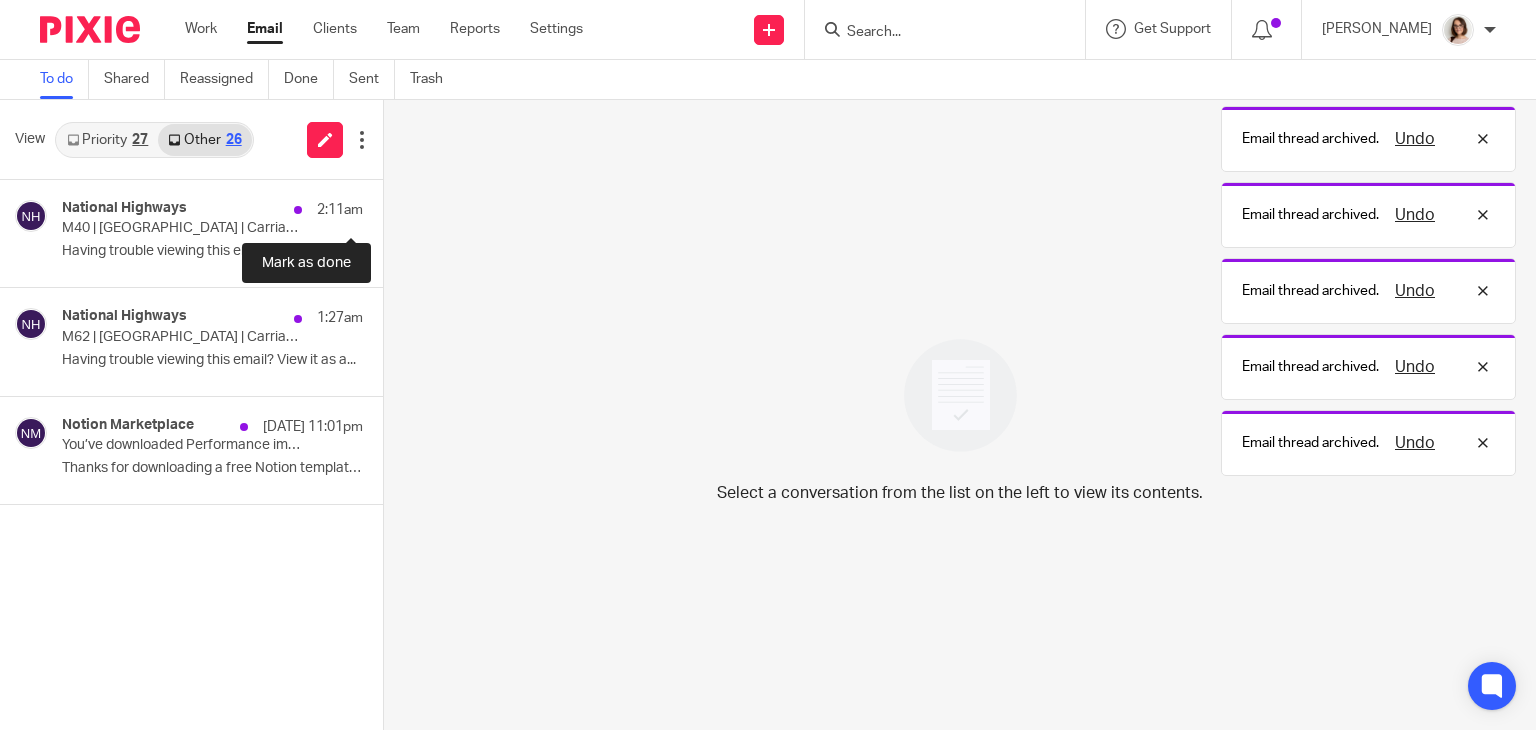 click at bounding box center (391, 206) 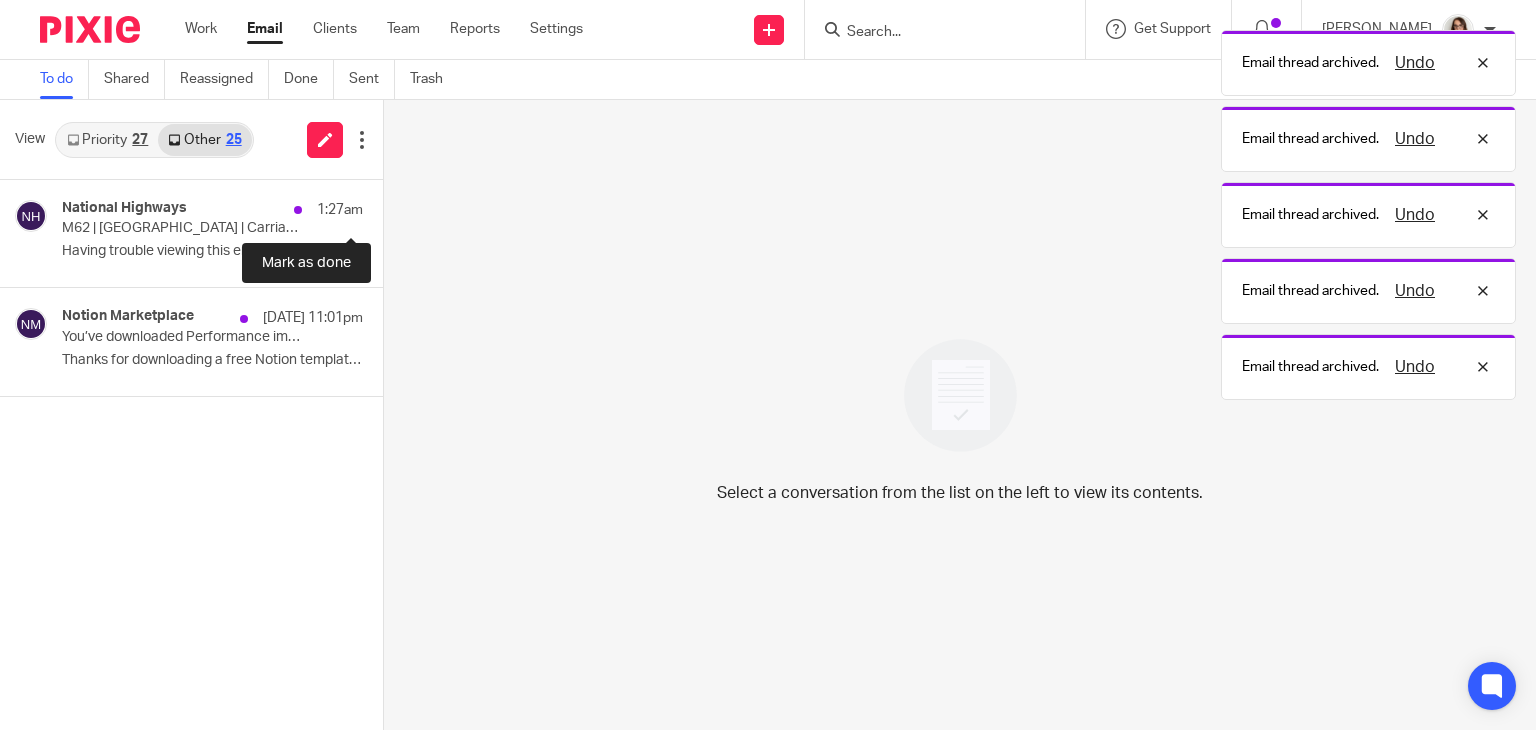 click at bounding box center [391, 206] 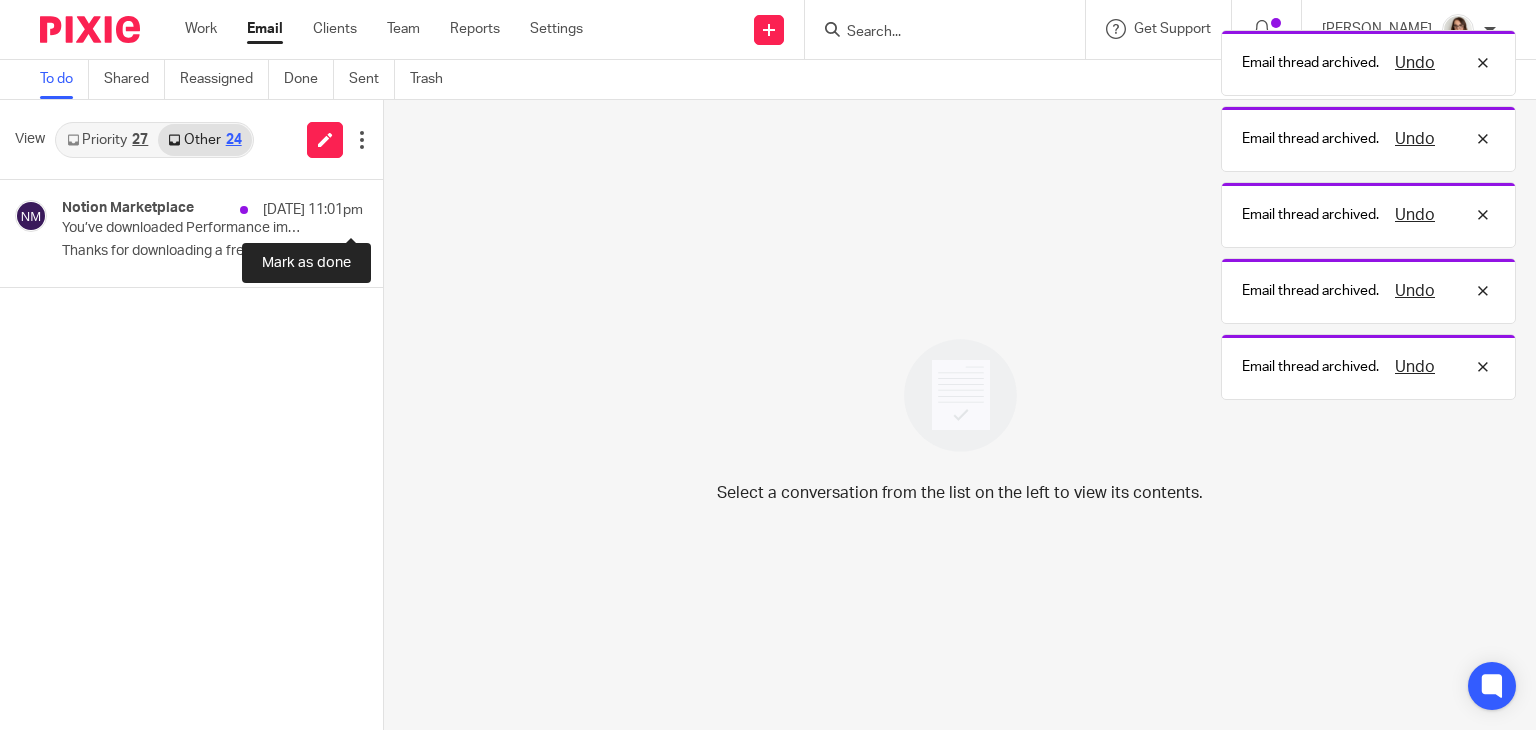 click at bounding box center [391, 206] 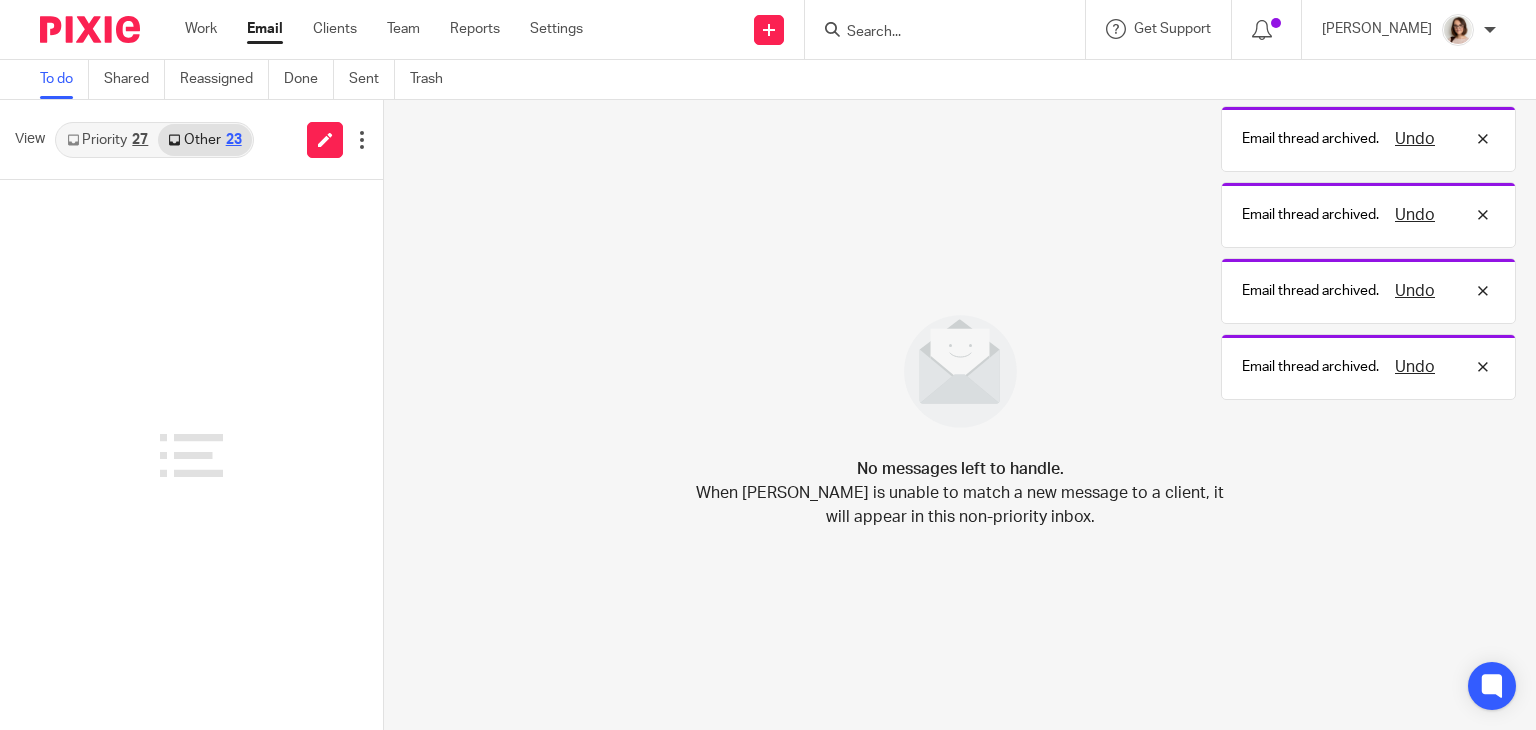 click on "Email" at bounding box center [265, 29] 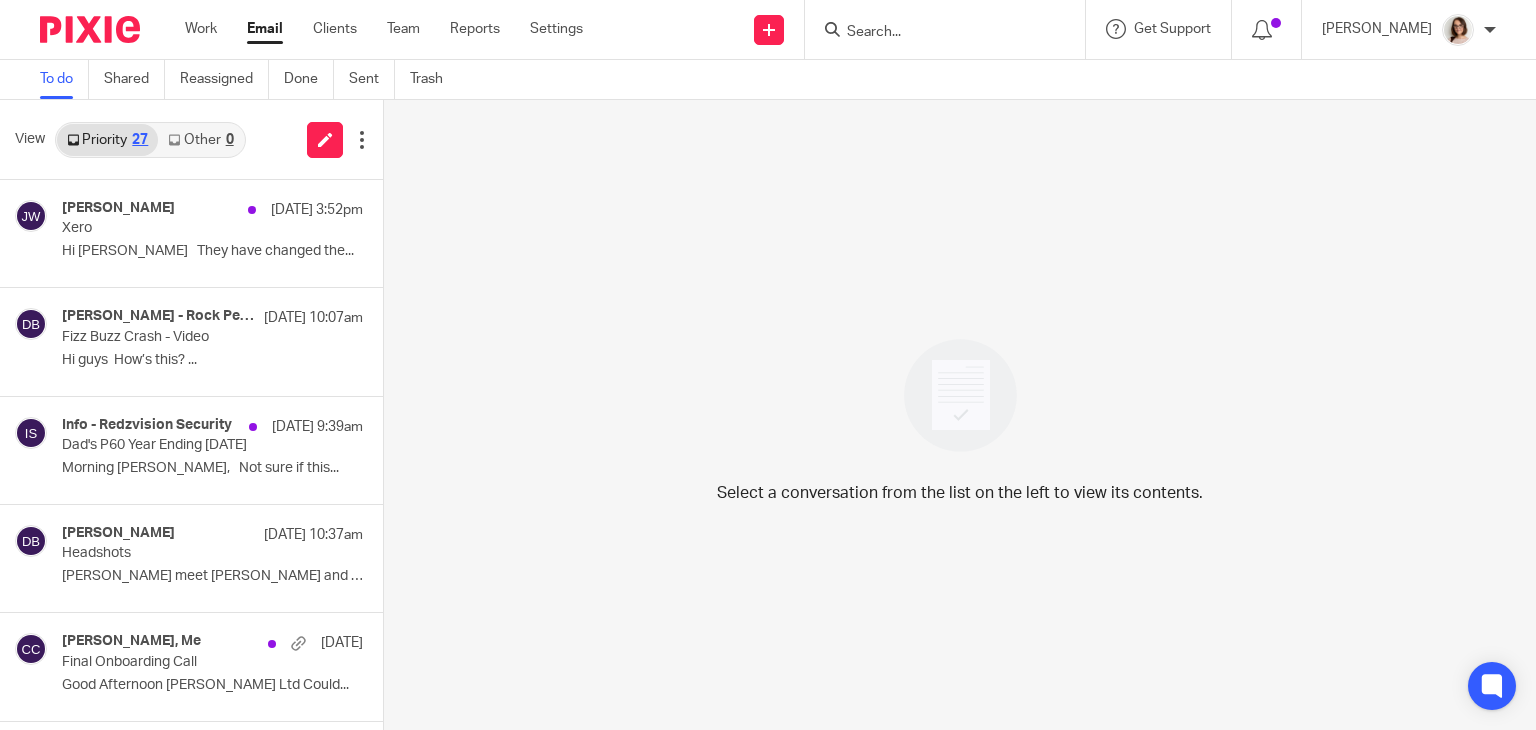 scroll, scrollTop: 0, scrollLeft: 0, axis: both 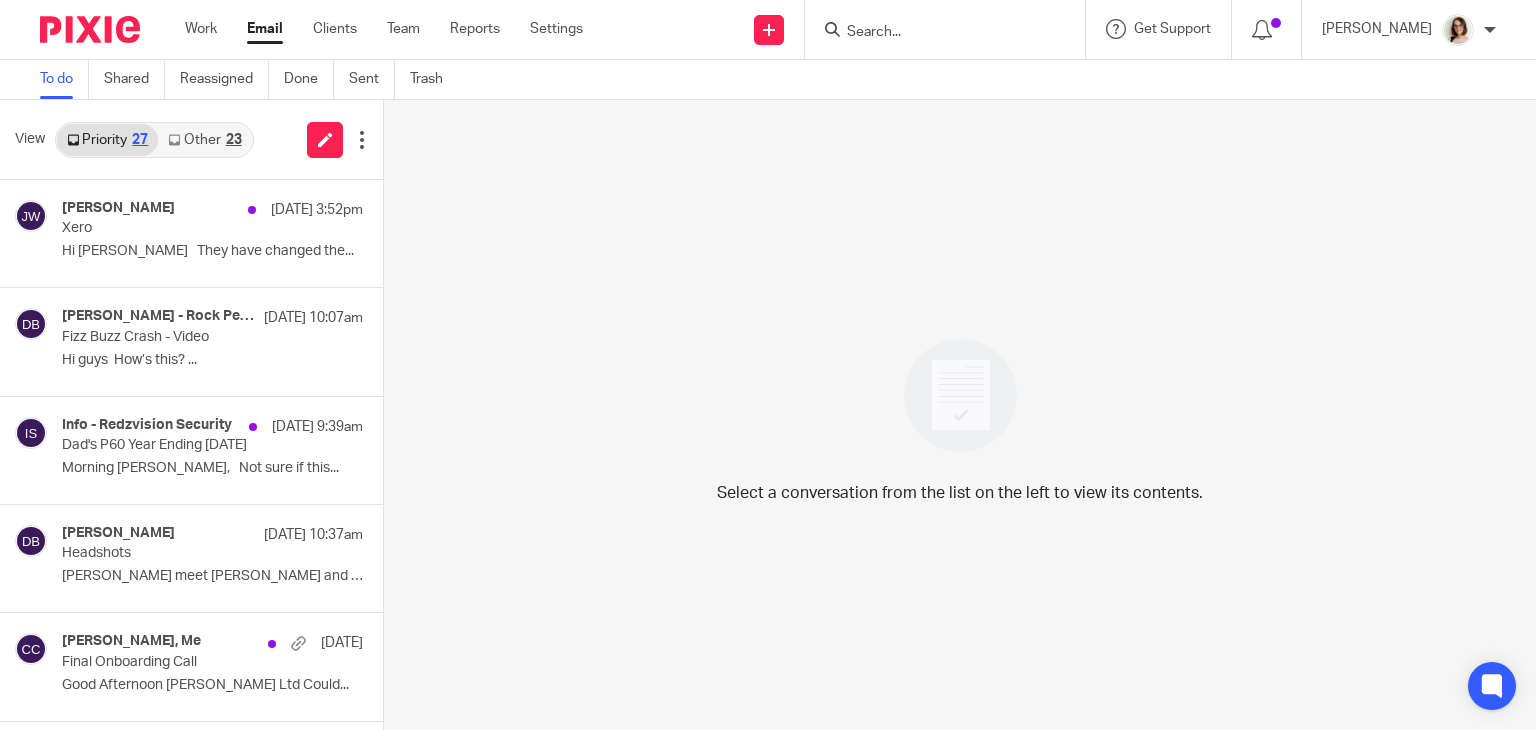 click on "Other
23" at bounding box center (204, 140) 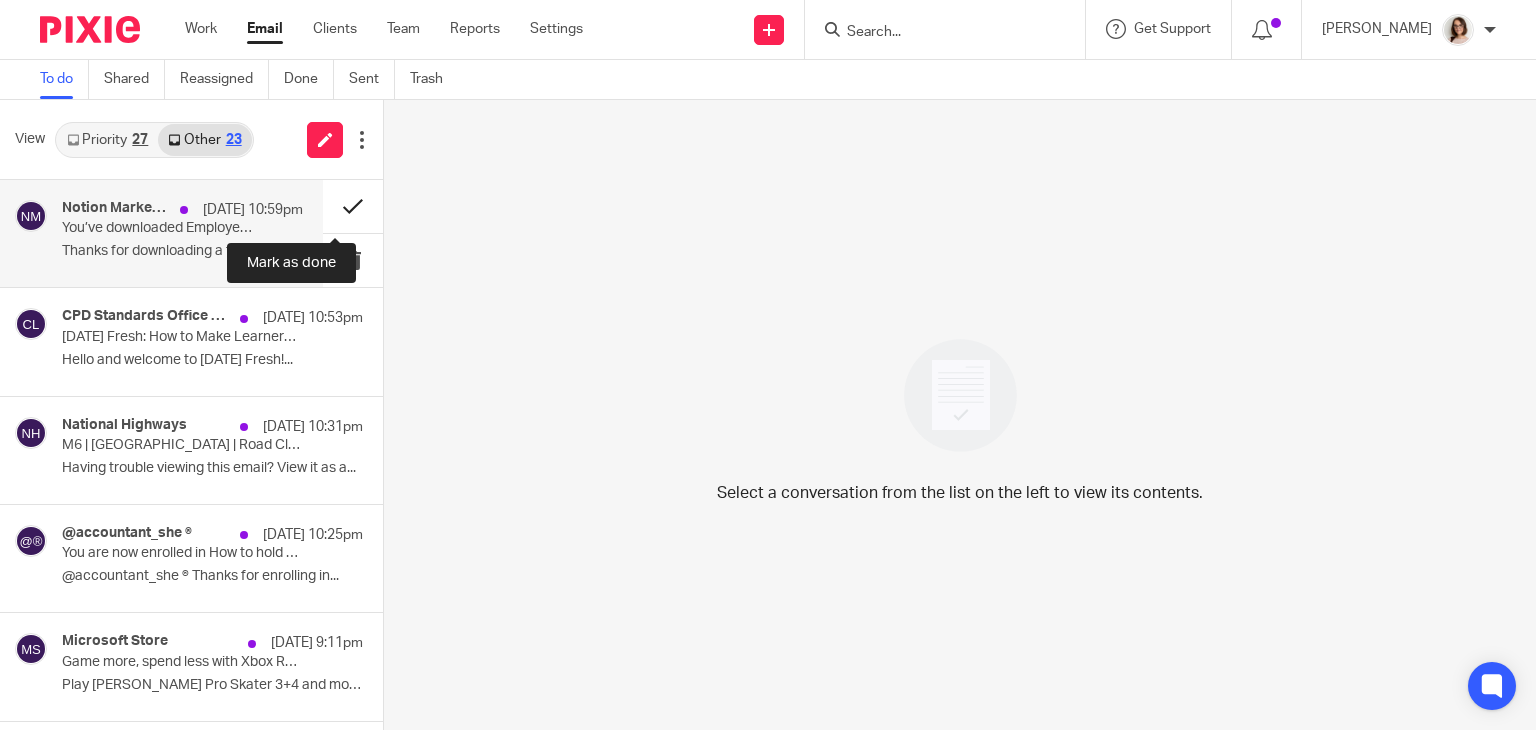 click at bounding box center [353, 206] 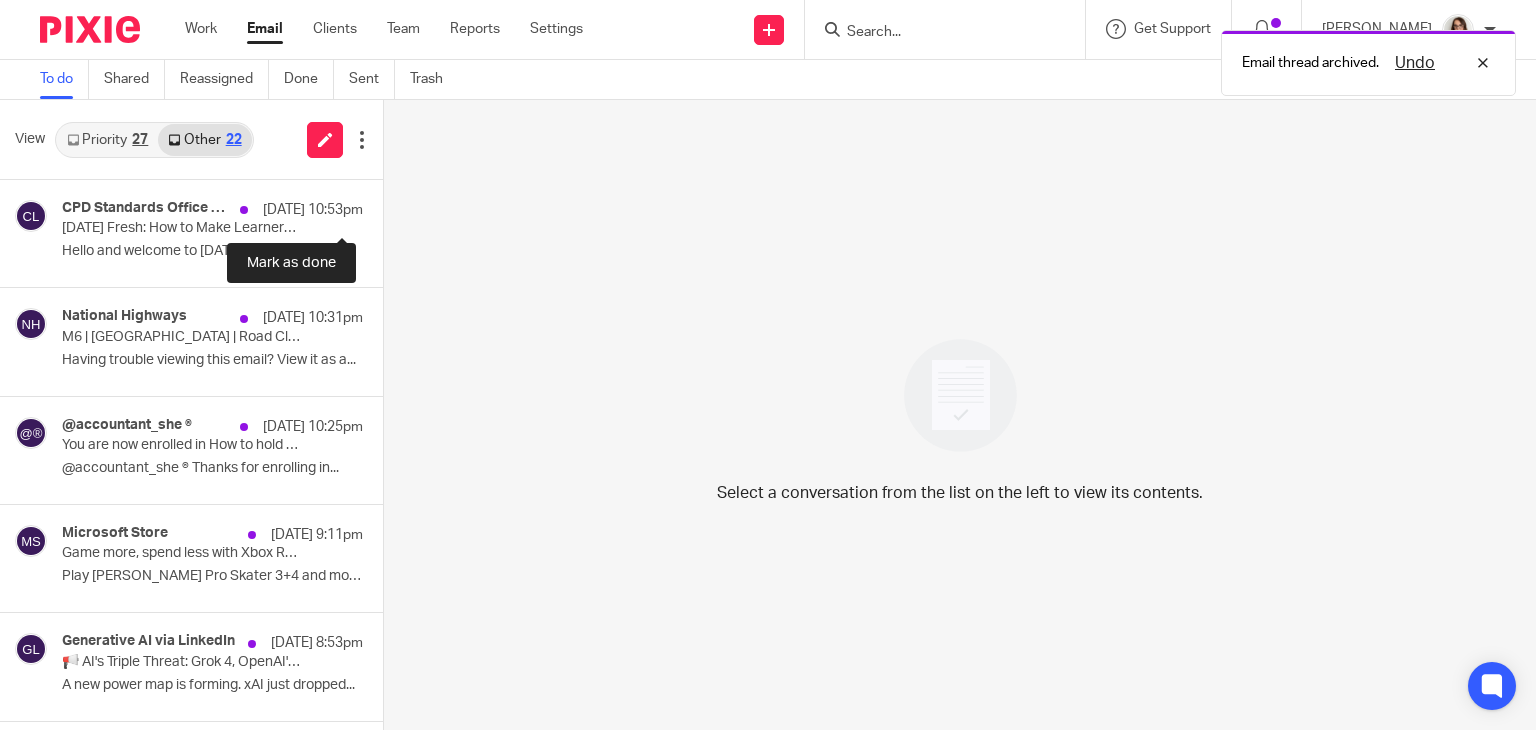 click at bounding box center (391, 206) 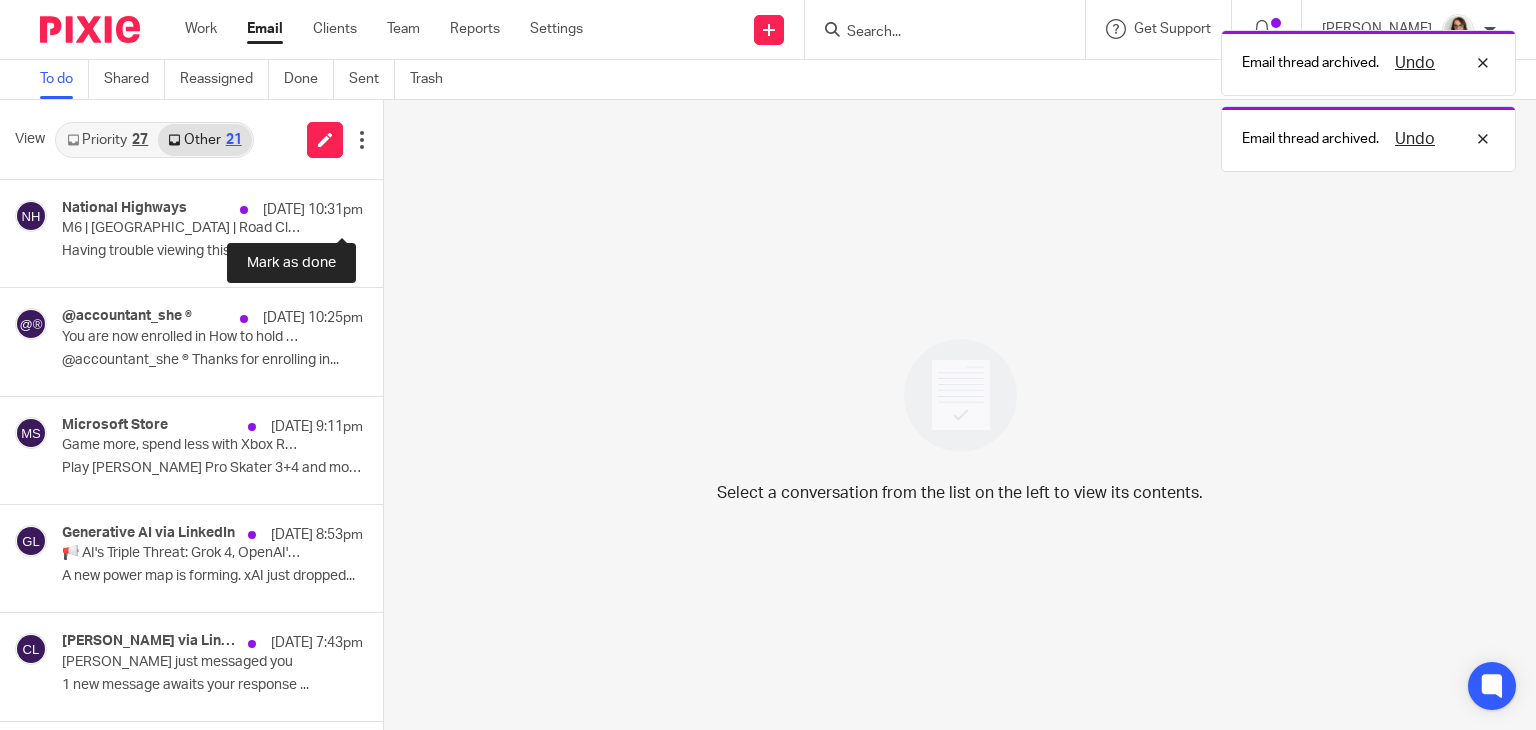 click at bounding box center [391, 206] 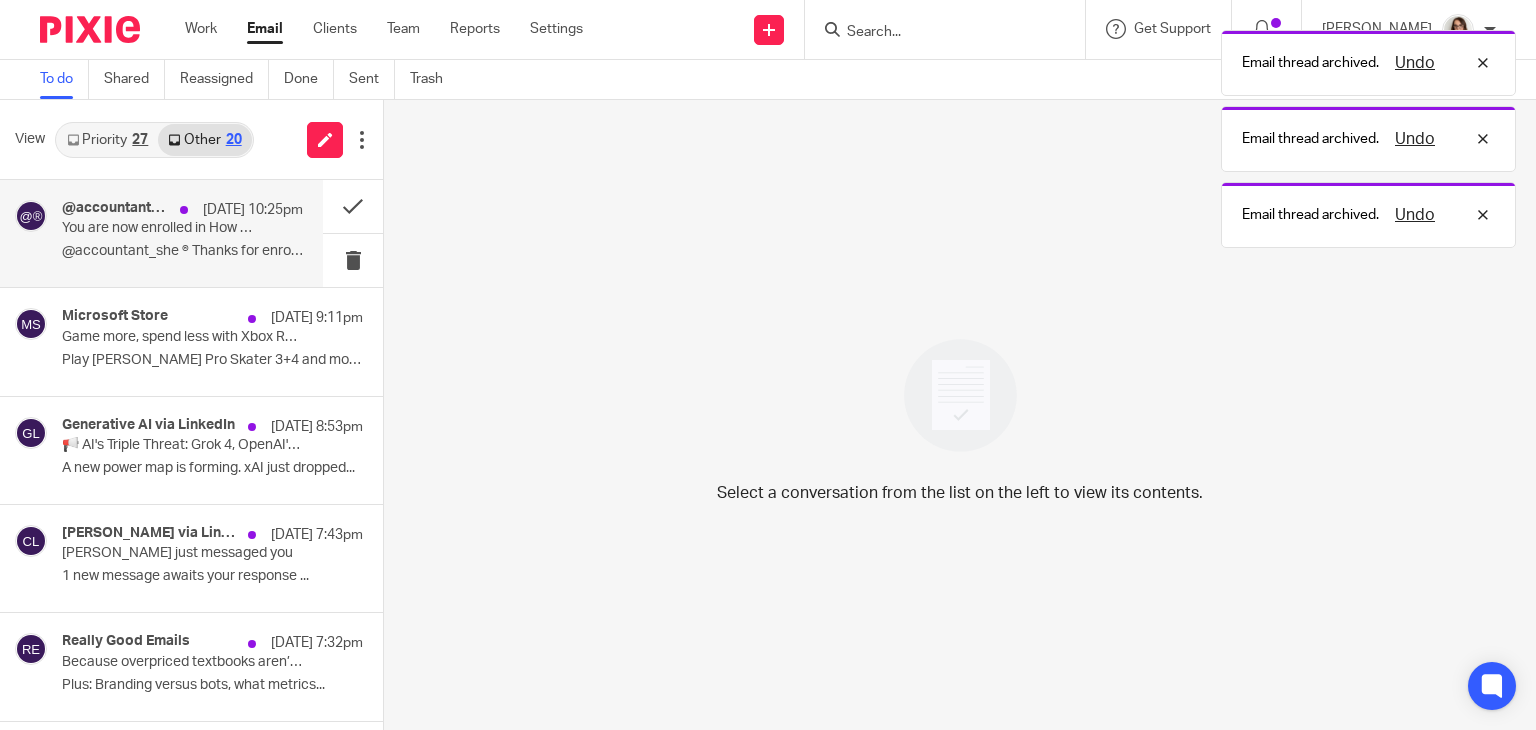 click on "@accountant_she ®    Thanks for enrolling in..." at bounding box center [182, 251] 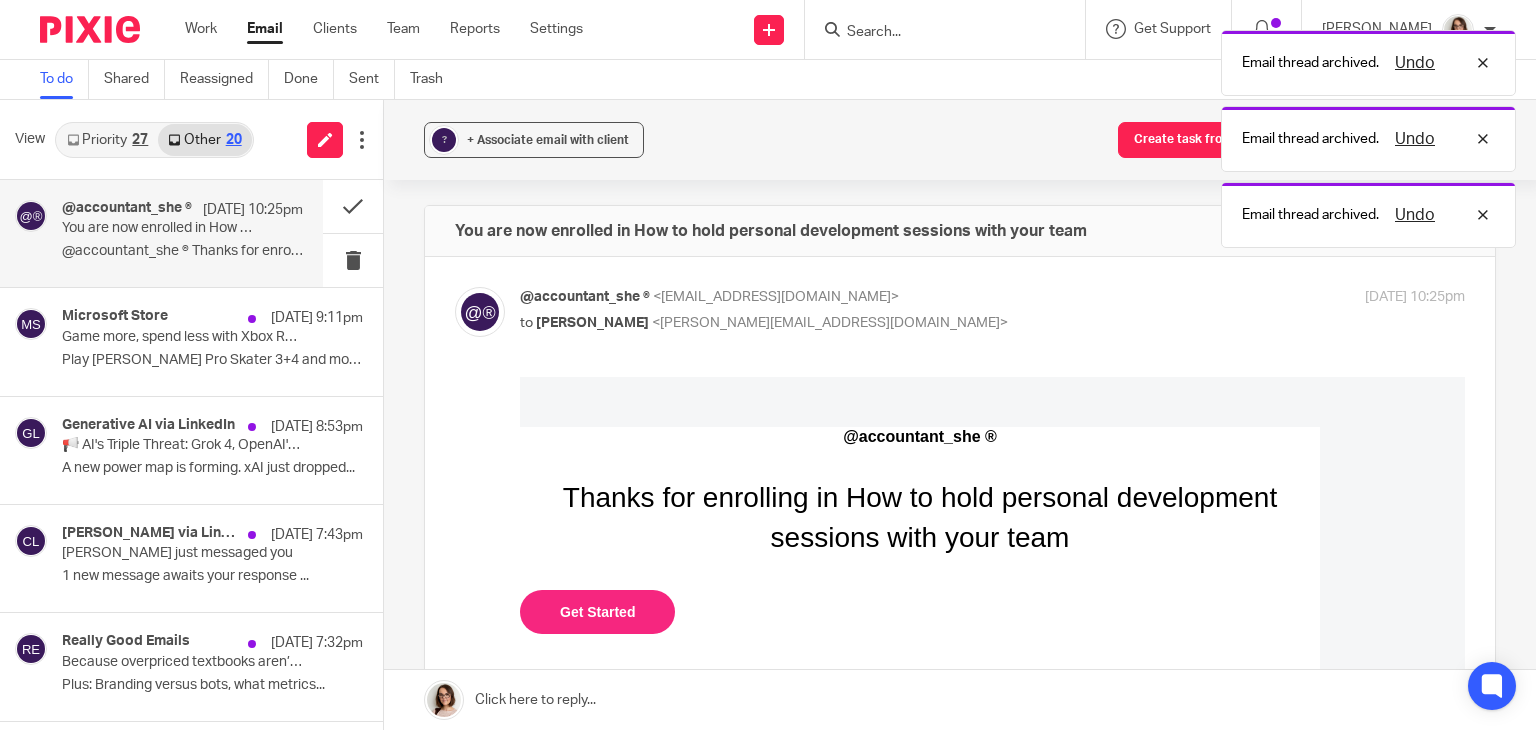scroll, scrollTop: 0, scrollLeft: 0, axis: both 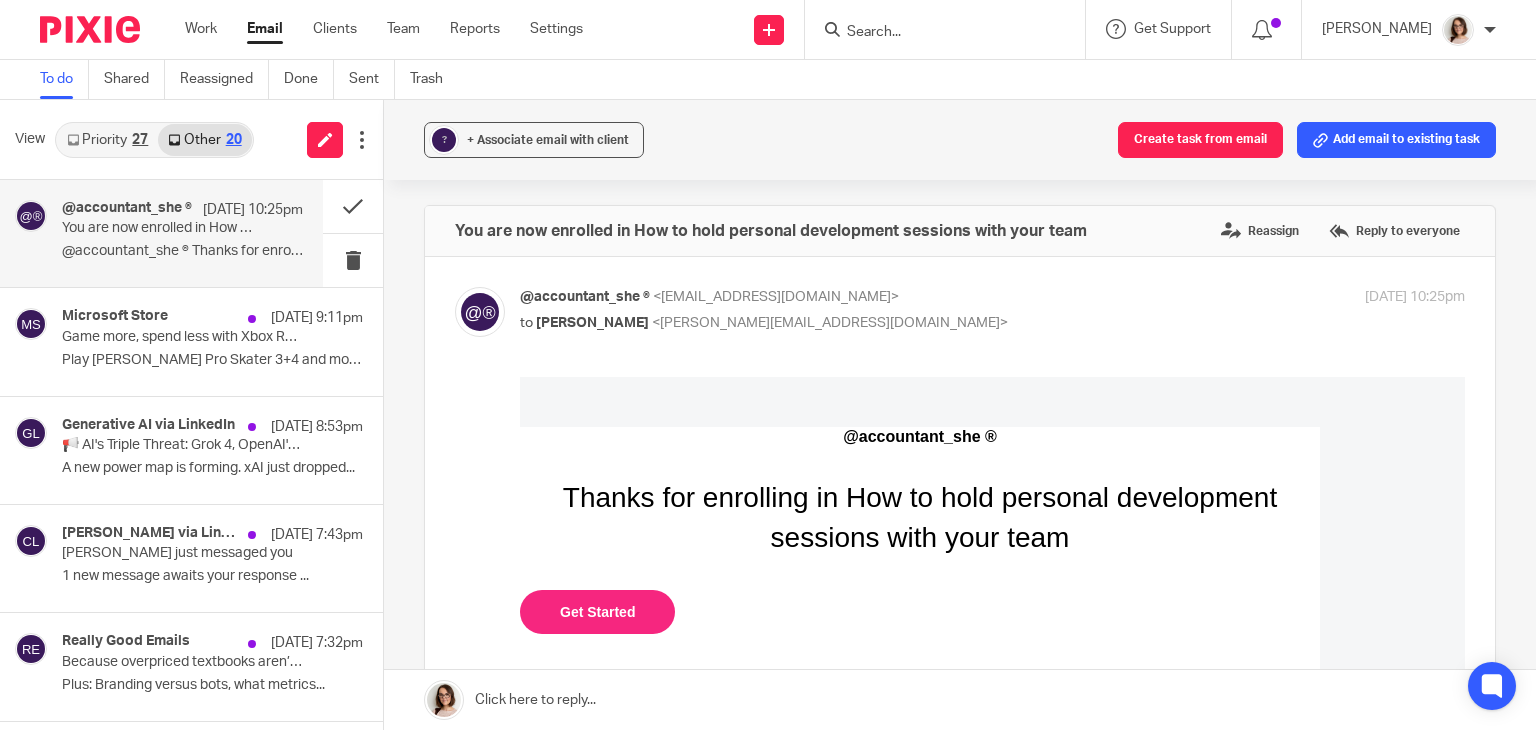click on "Get Started" at bounding box center (597, 612) 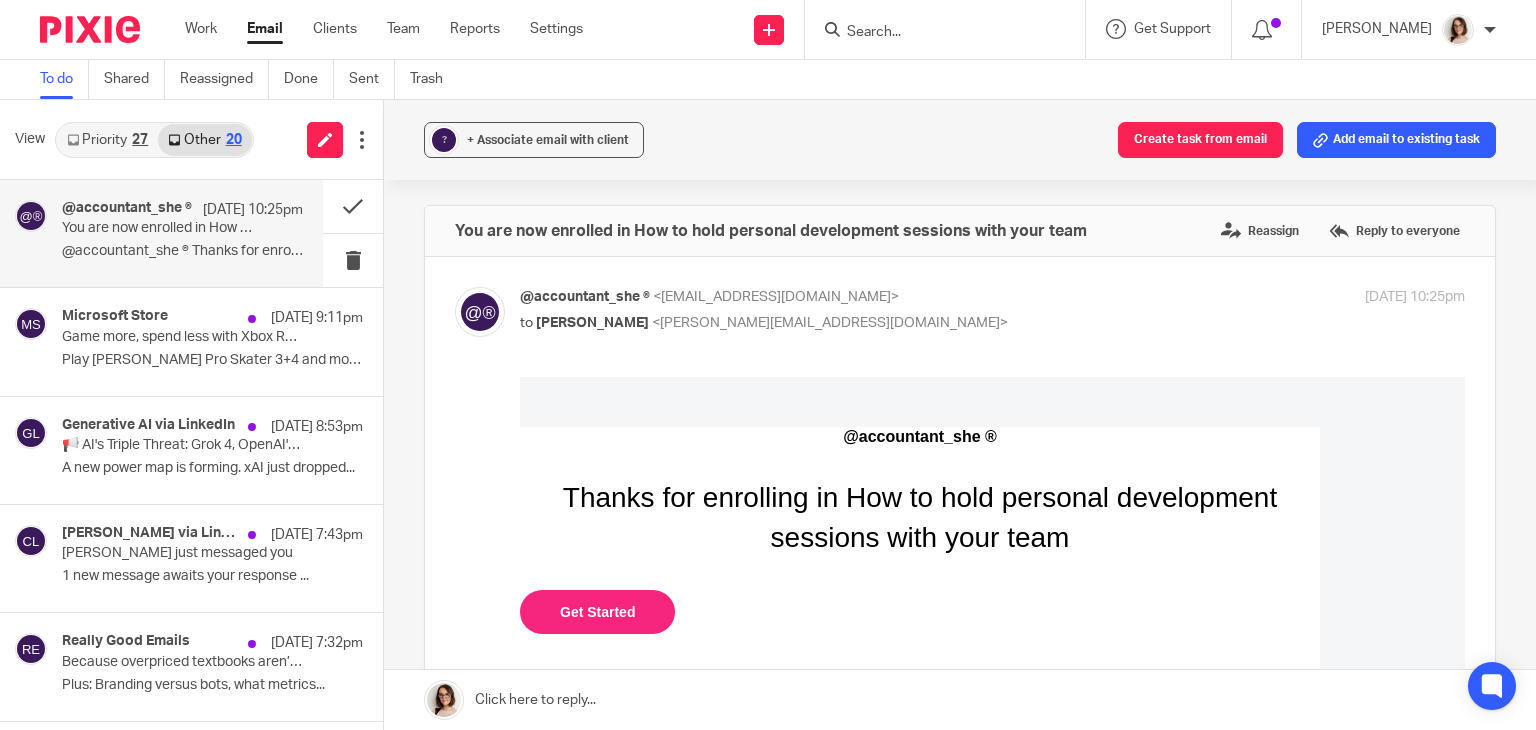 click on "Get Started" at bounding box center (597, 612) 